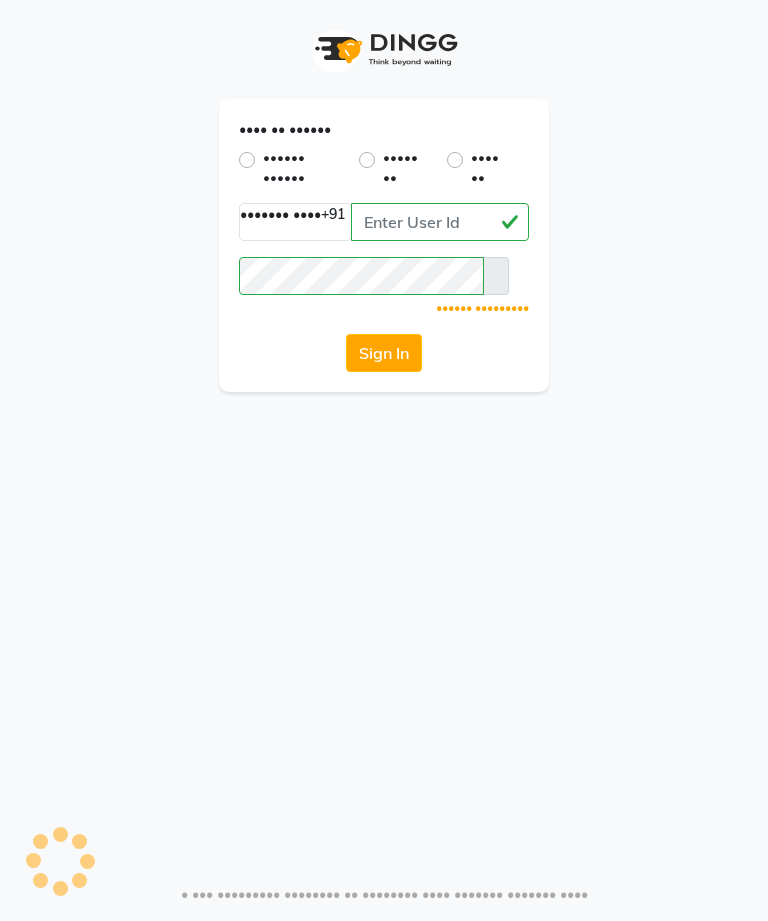 scroll, scrollTop: 0, scrollLeft: 0, axis: both 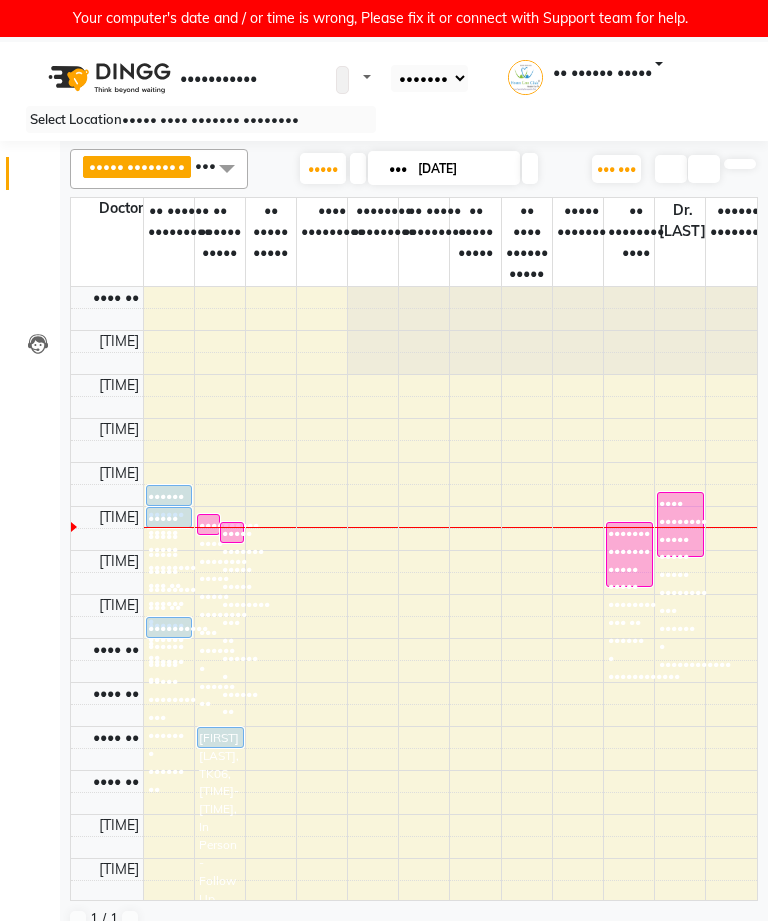 click at bounding box center (38, 306) 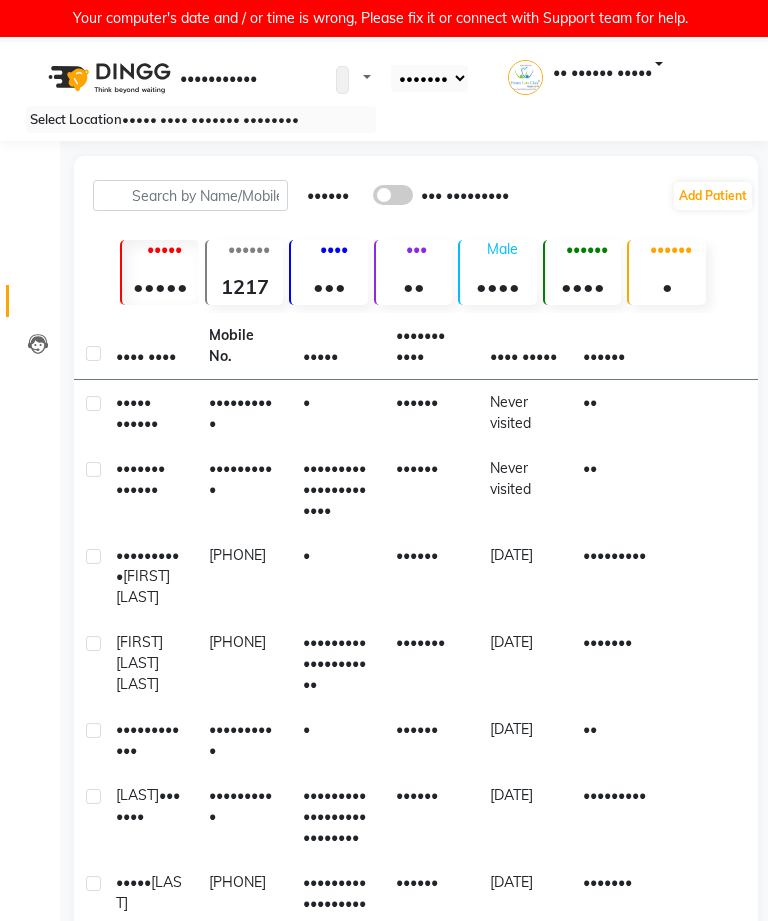click on "••••••" at bounding box center [430, 413] 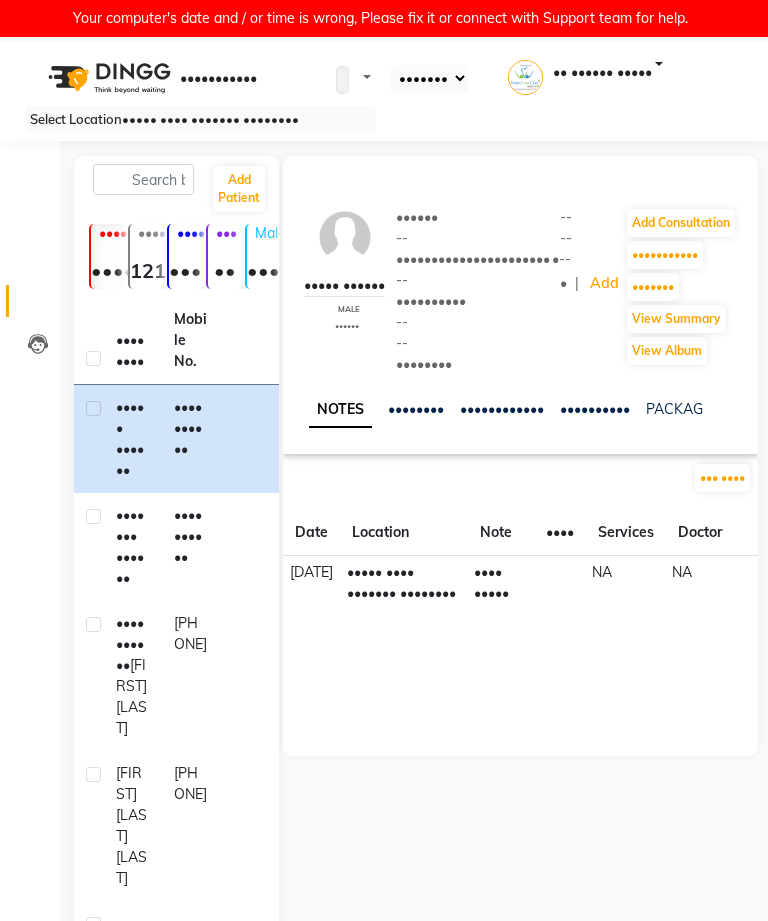 click at bounding box center [540, 562] 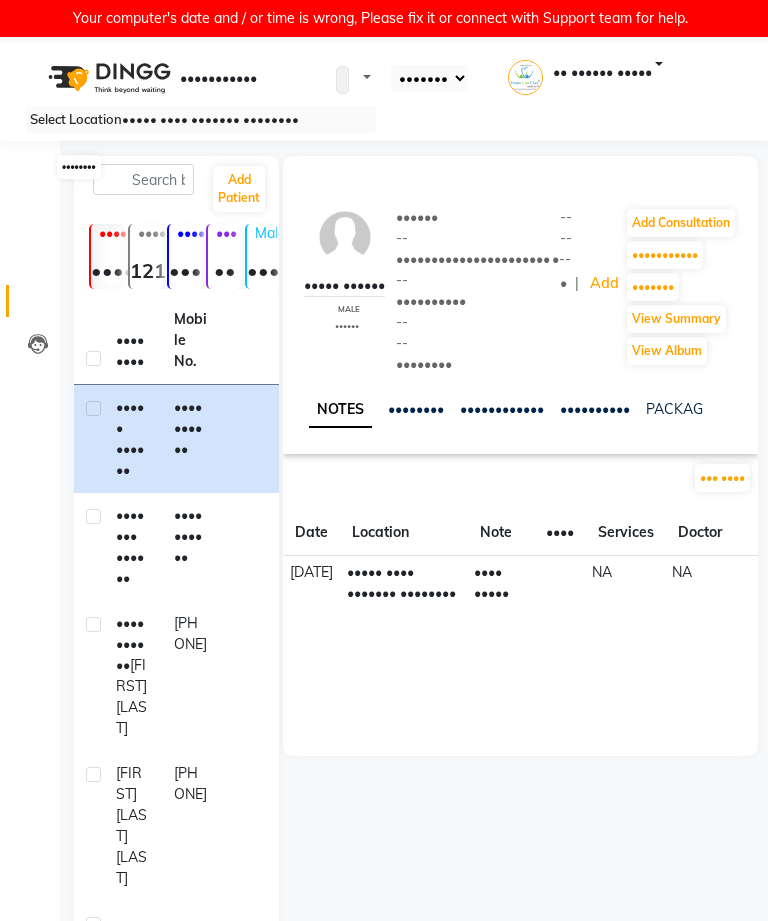 click at bounding box center [38, 178] 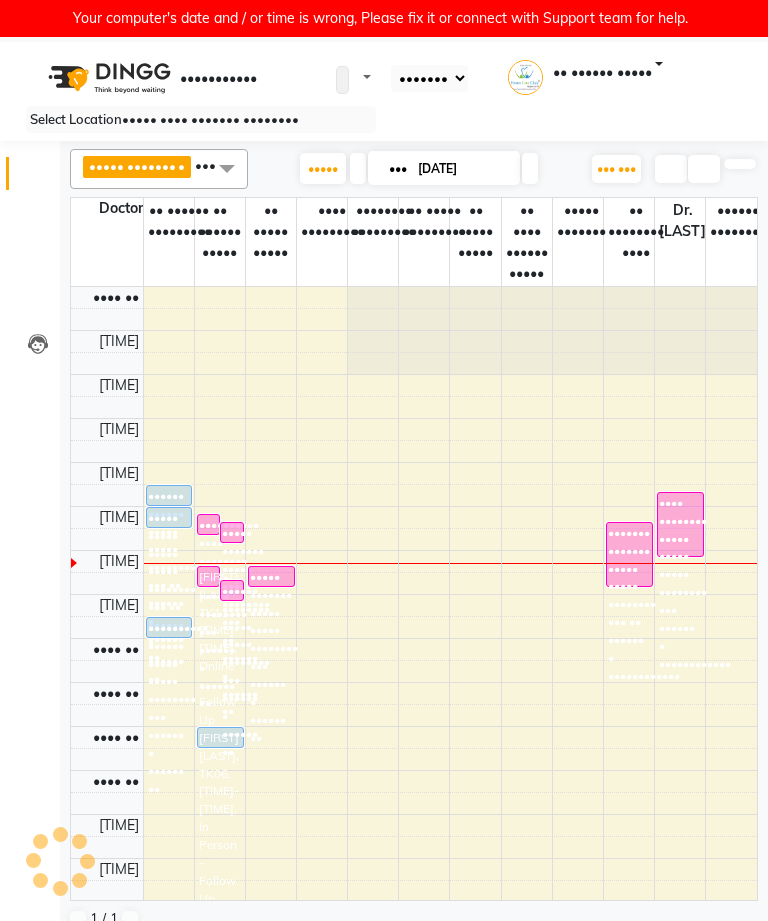 scroll, scrollTop: 0, scrollLeft: 0, axis: both 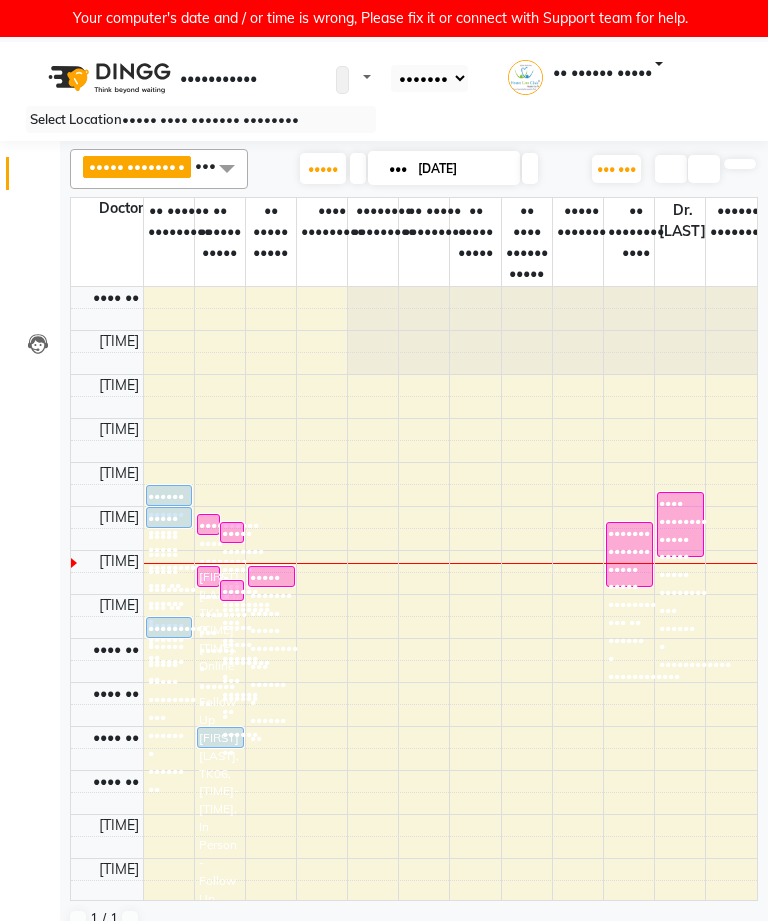 click on "•••••• •••••••• • ••••• •••• ••••••• ••••••••" at bounding box center (384, 119) 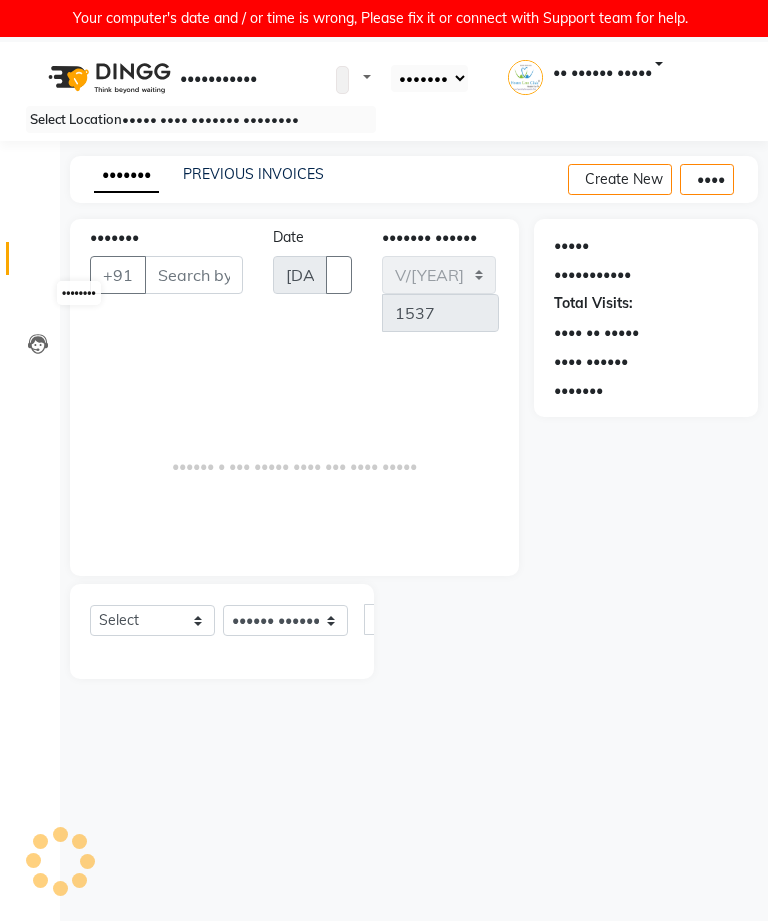 click at bounding box center [38, 306] 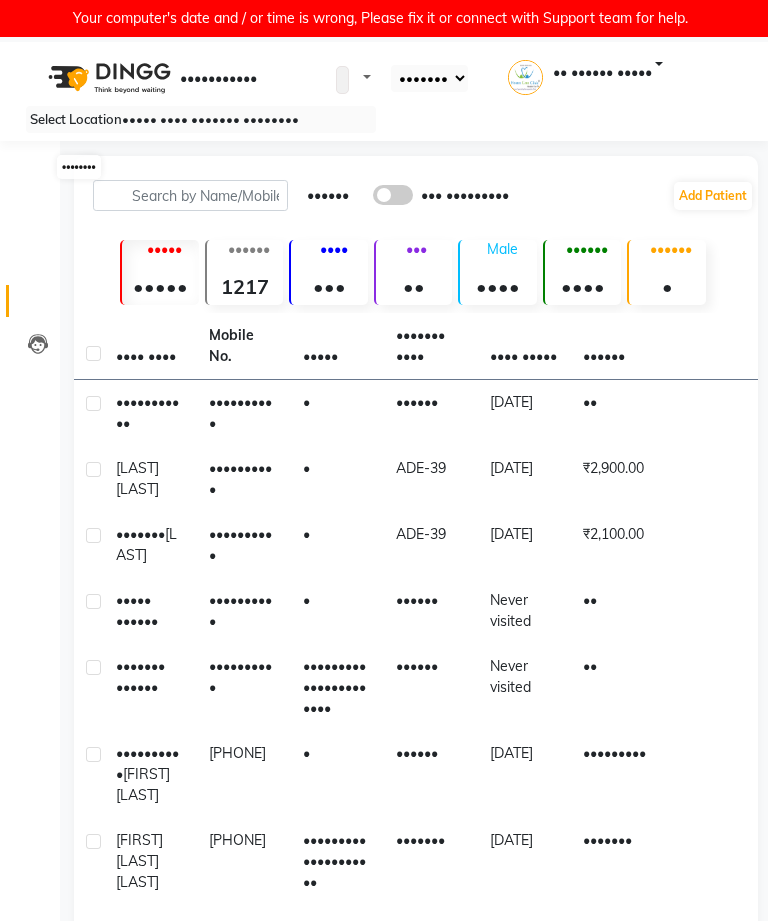 click at bounding box center (38, 178) 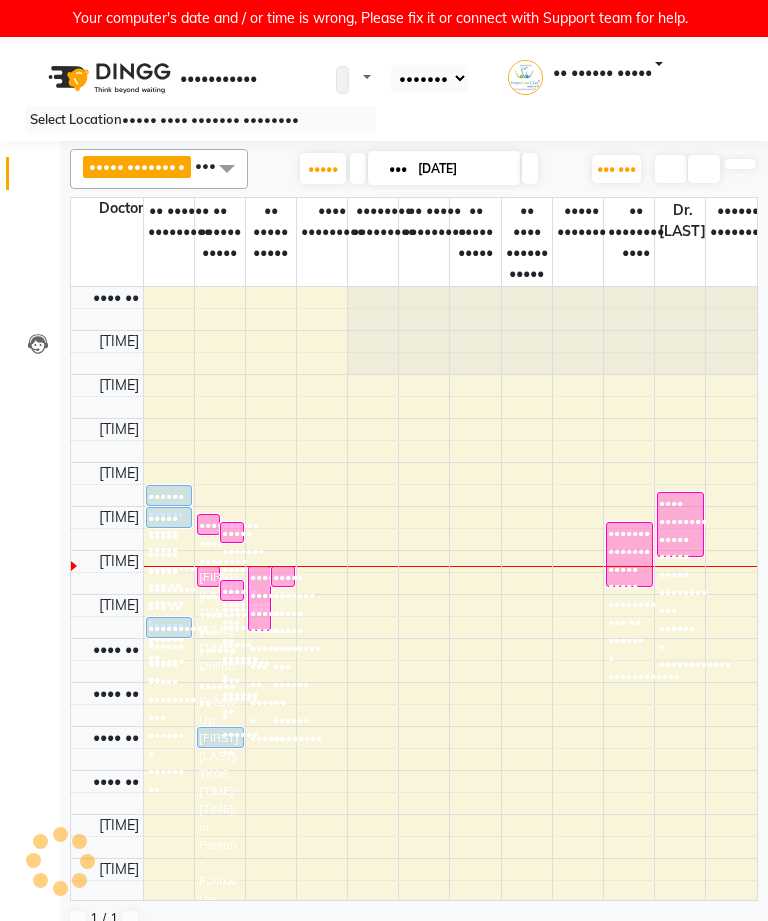 scroll, scrollTop: 265, scrollLeft: 0, axis: vertical 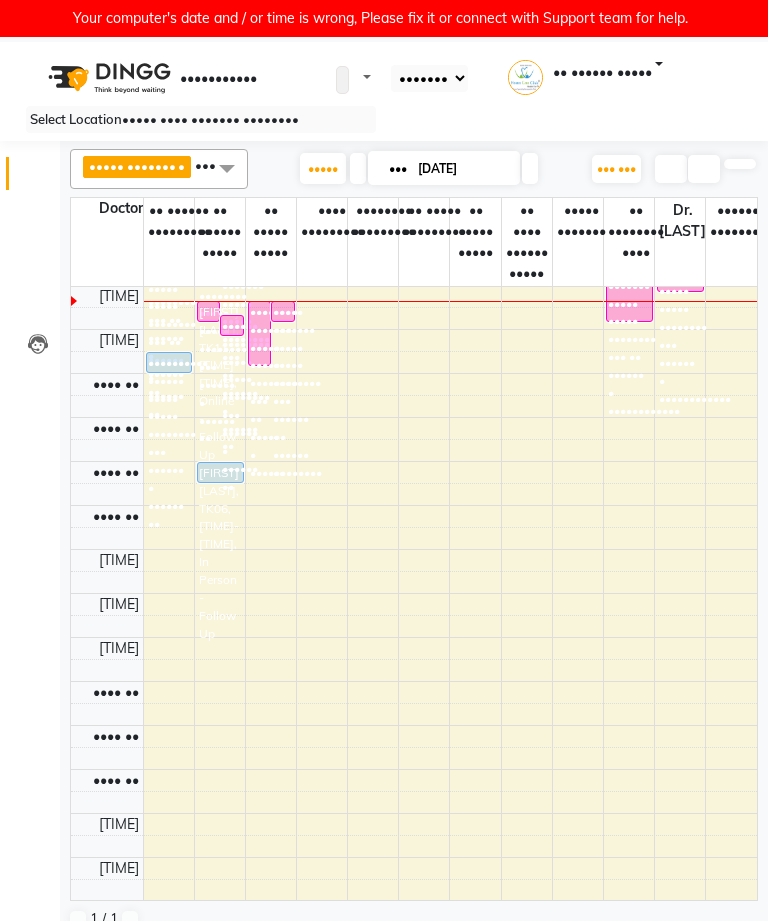 click at bounding box center (38, 306) 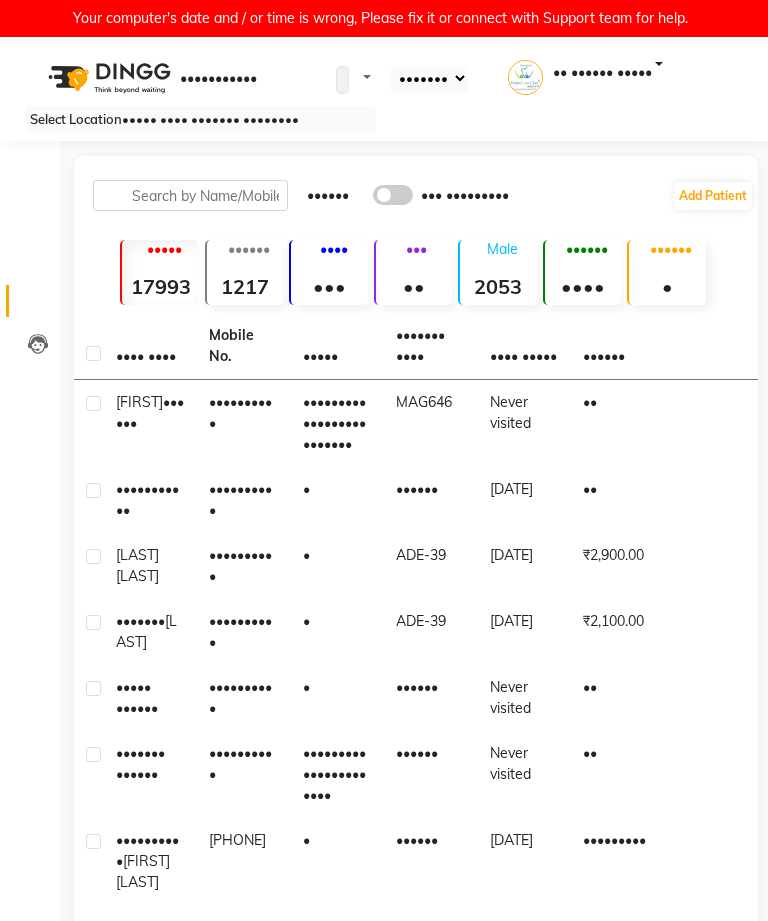 click on "••••••••  ••••••" at bounding box center (150, 413) 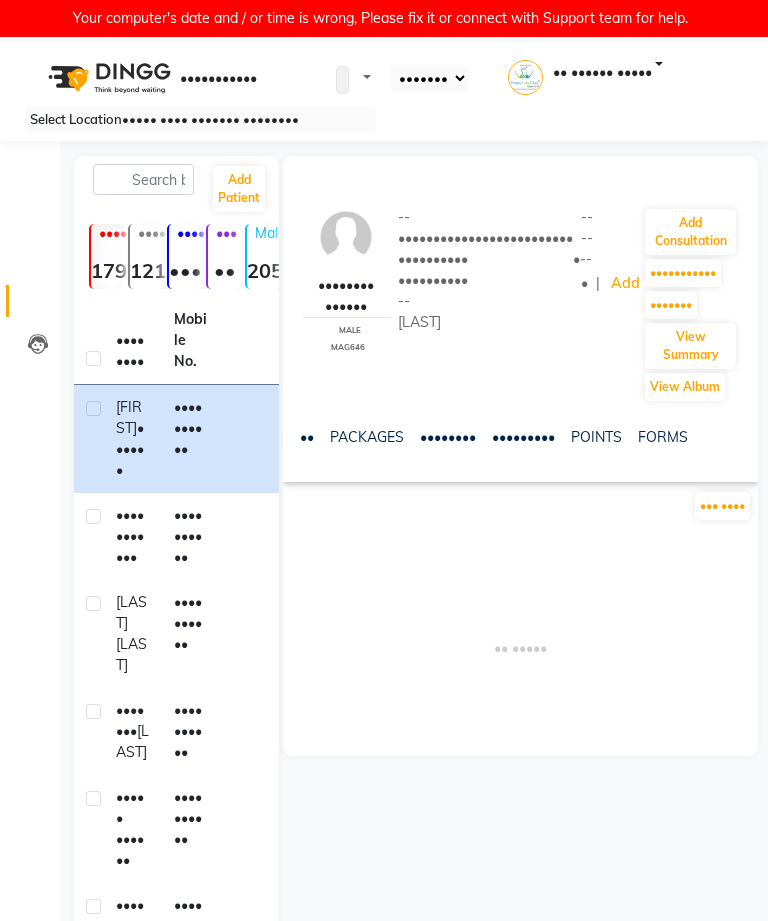 click on "FORMS" at bounding box center [663, 437] 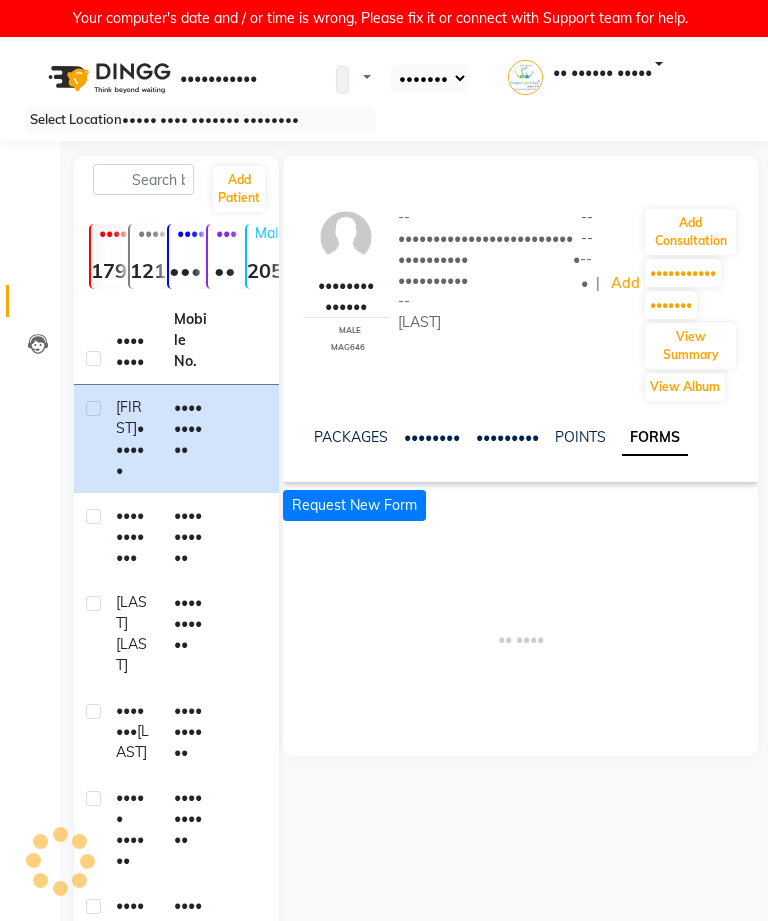 scroll, scrollTop: 0, scrollLeft: 297, axis: horizontal 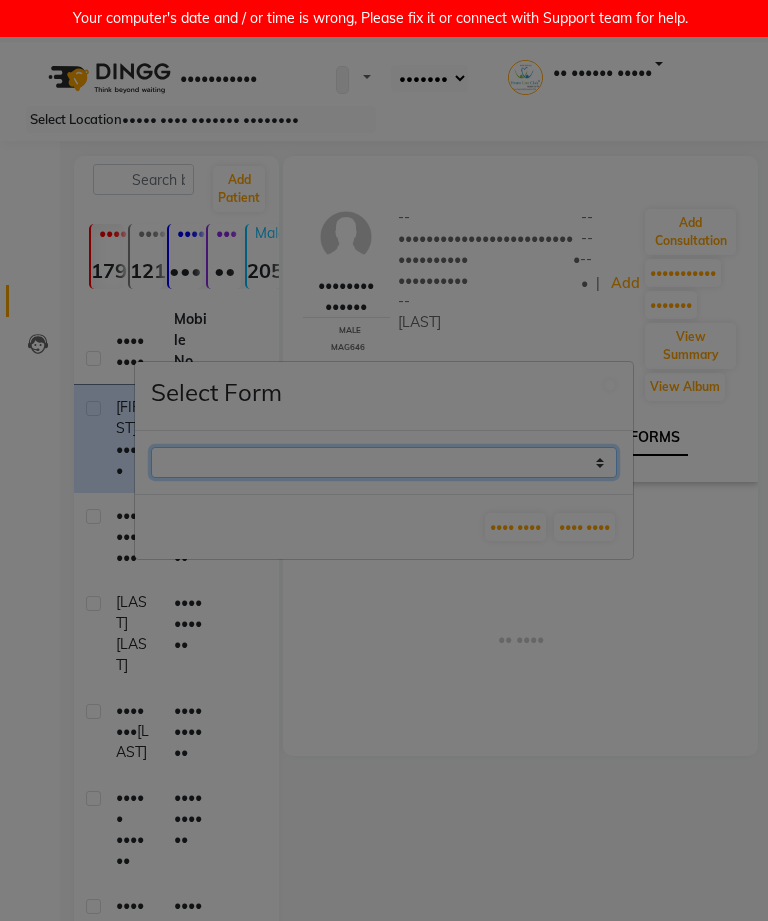 click on "Case Taking Form" at bounding box center (384, 462) 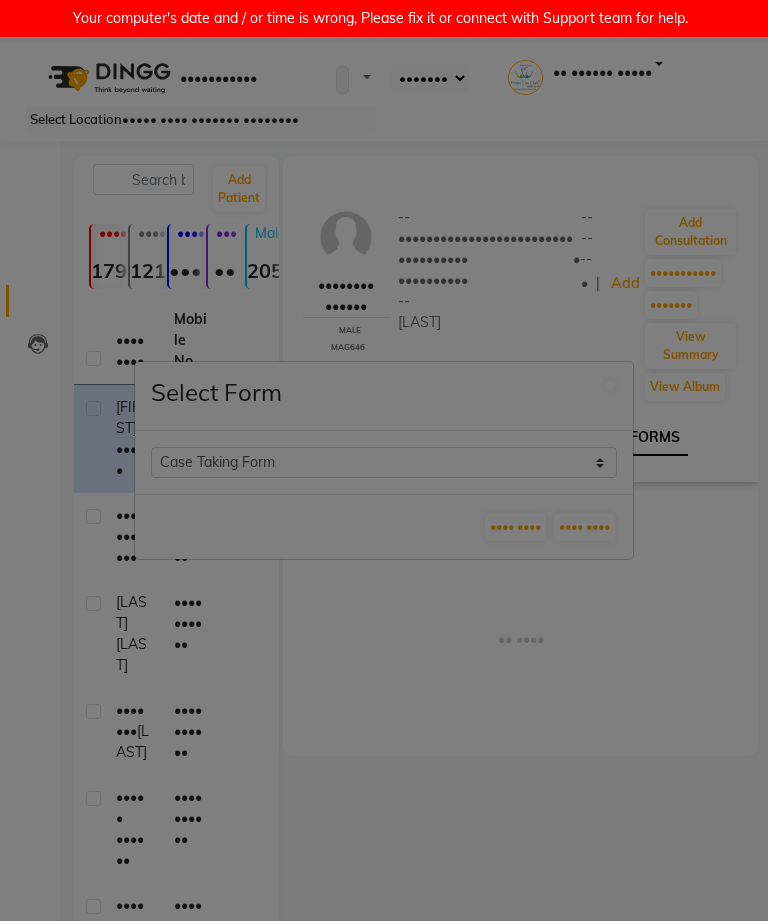 click on "•••• ••••" at bounding box center [584, 527] 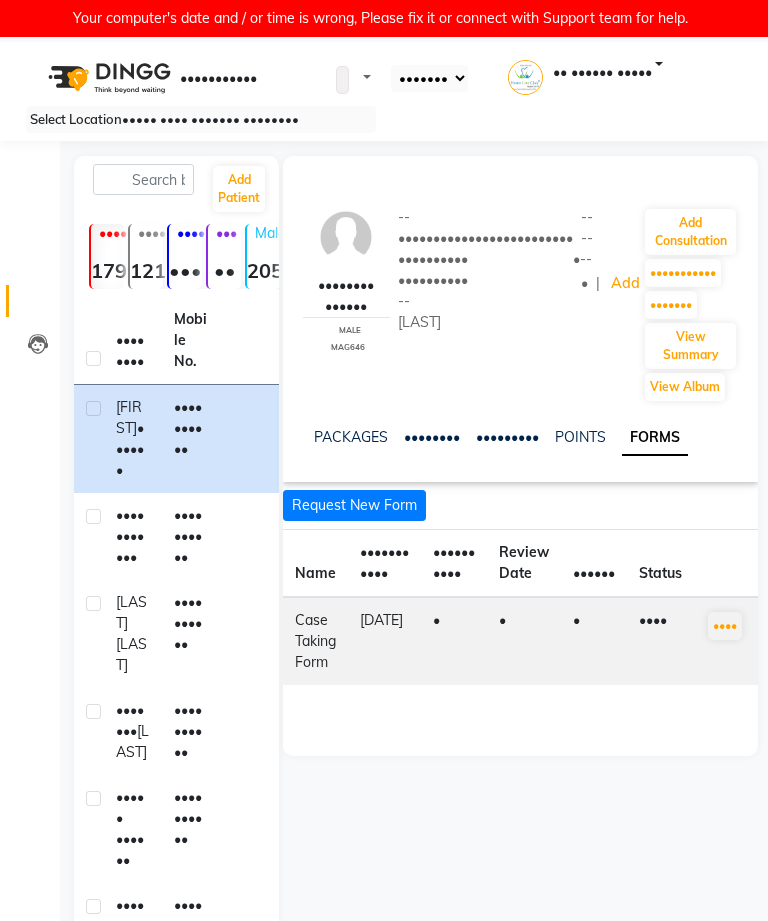 click on "••••" at bounding box center [725, 626] 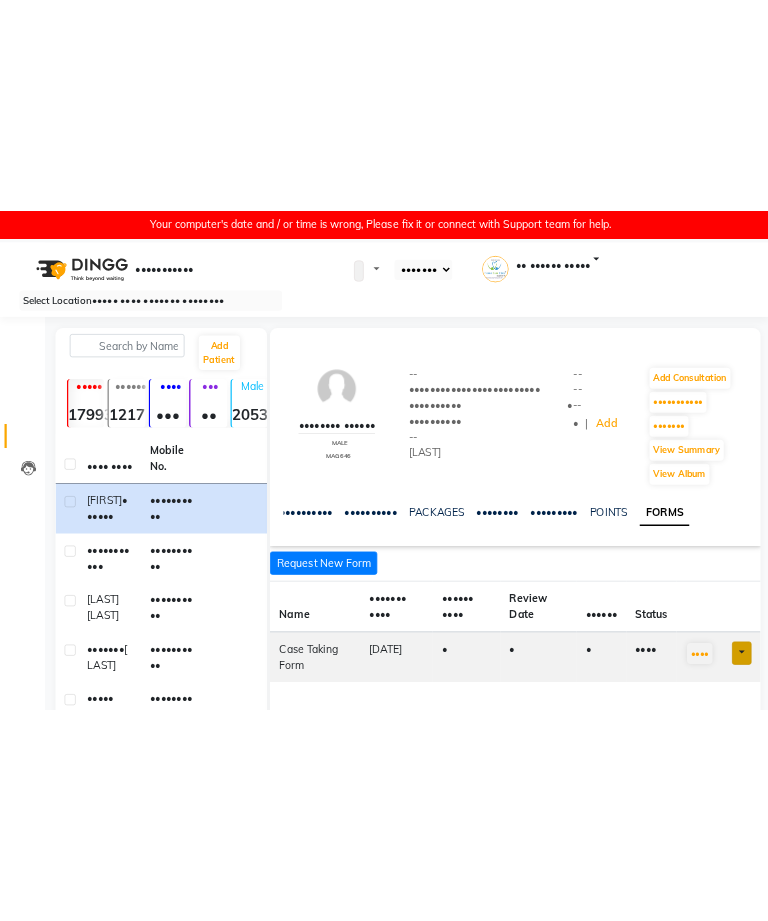 scroll, scrollTop: 0, scrollLeft: 72, axis: horizontal 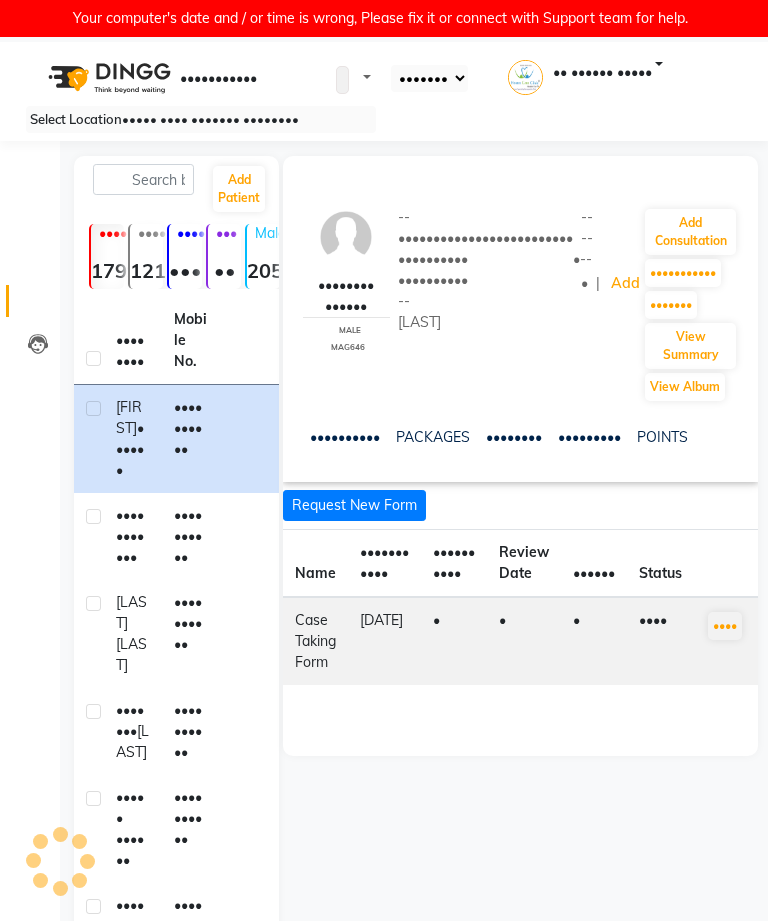 click on "•••••• •••••••• • ••••• •••• ••••••• ••••••••" at bounding box center (384, 119) 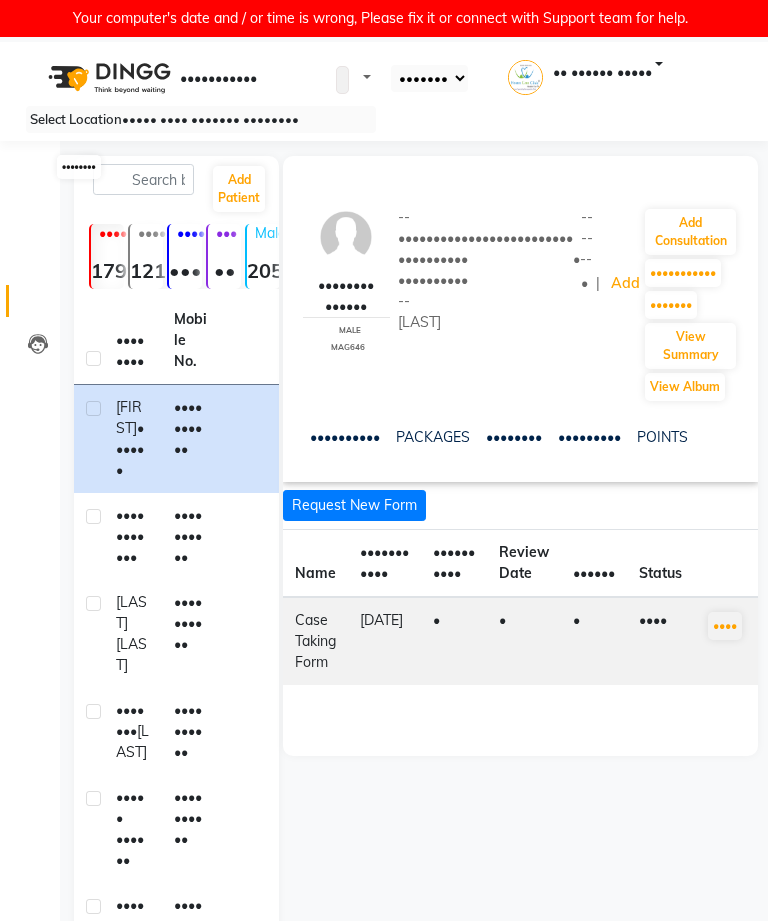 click at bounding box center (38, 178) 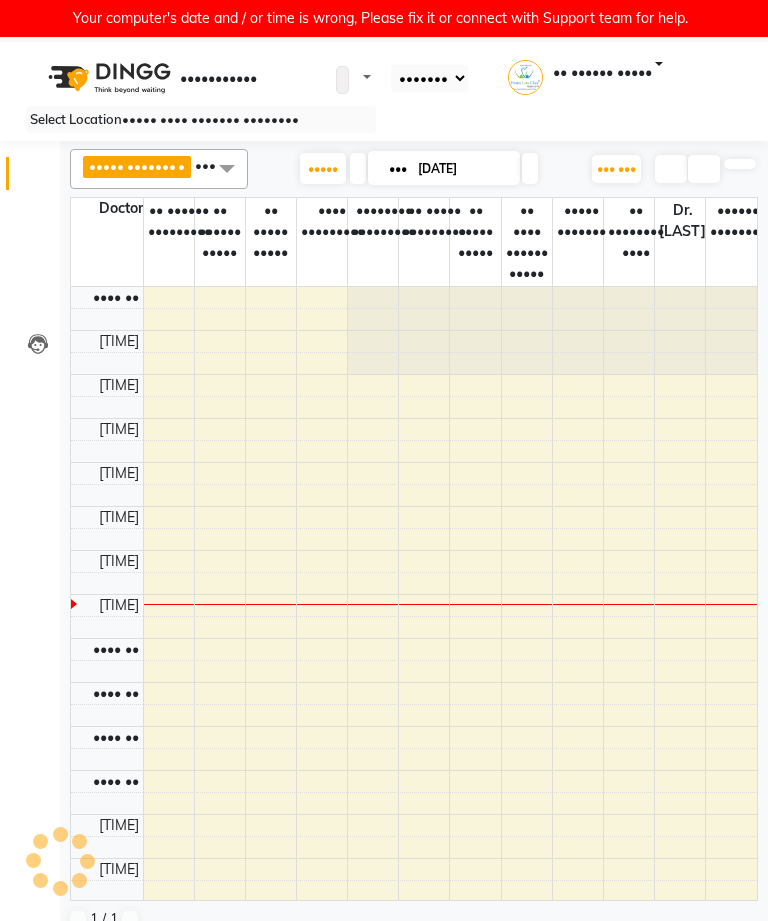 scroll, scrollTop: 0, scrollLeft: 0, axis: both 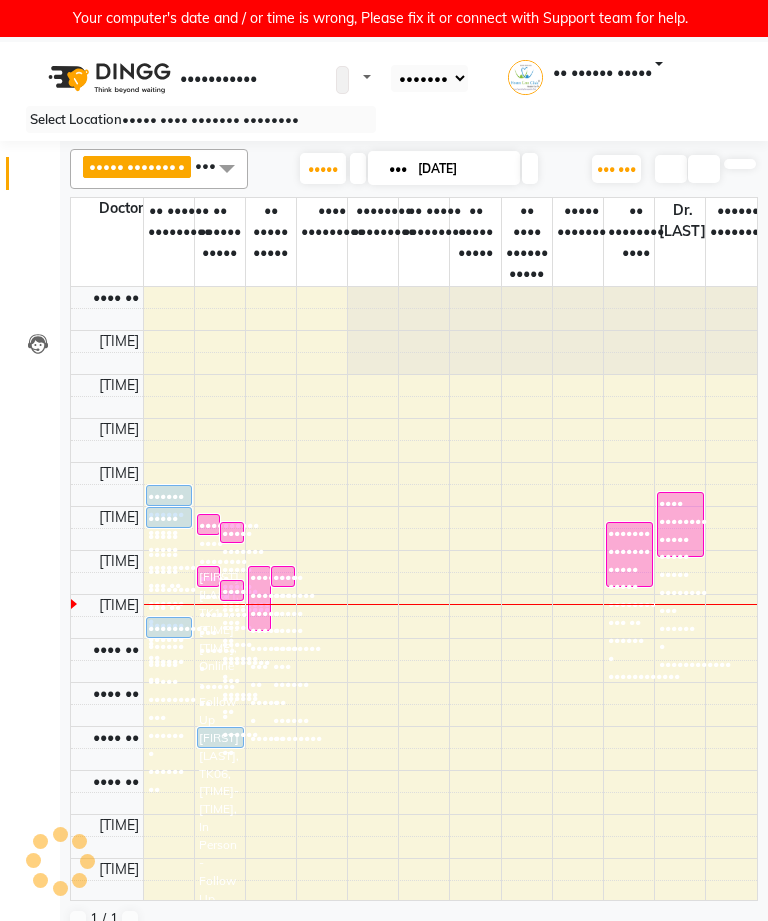 click at bounding box center [38, 306] 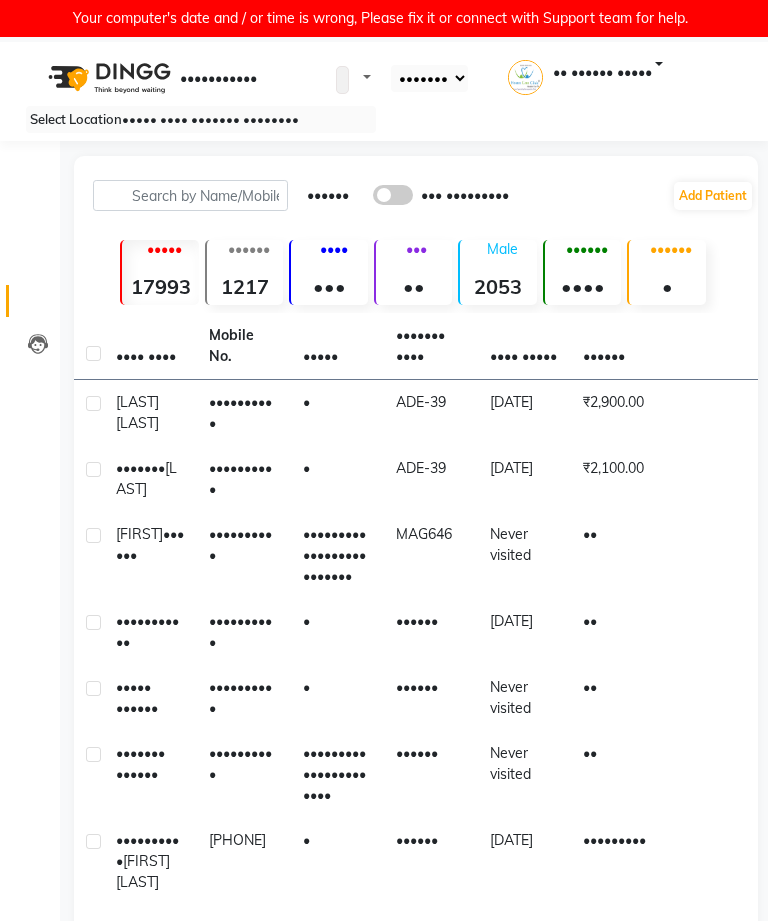 click on "••••••••••" at bounding box center (243, 413) 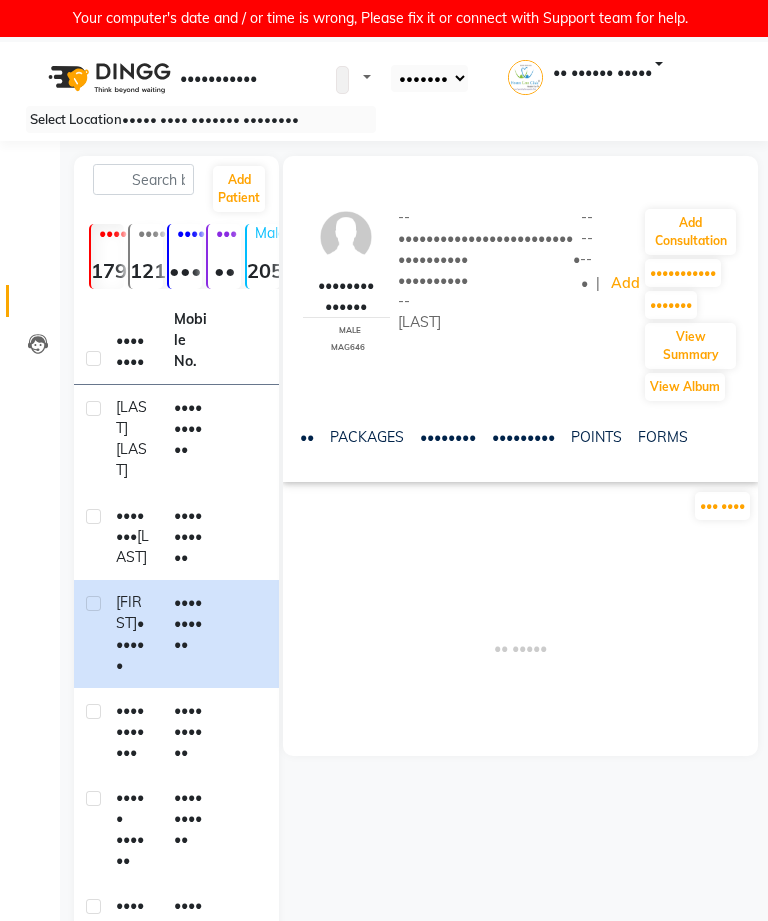 click on "FORMS" at bounding box center [663, 437] 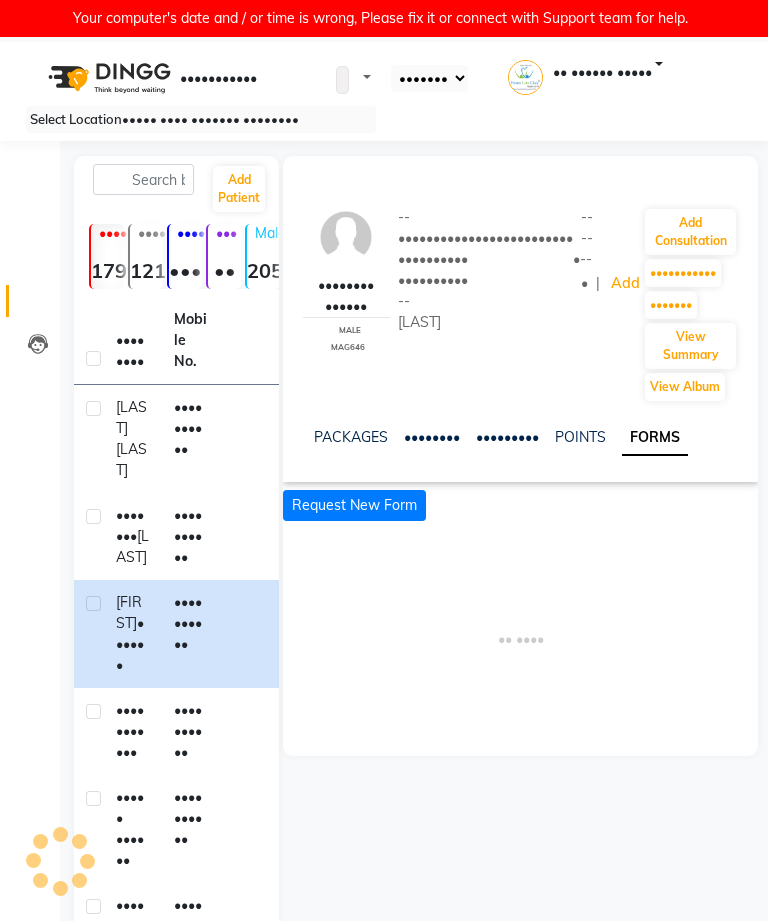 scroll, scrollTop: 0, scrollLeft: 295, axis: horizontal 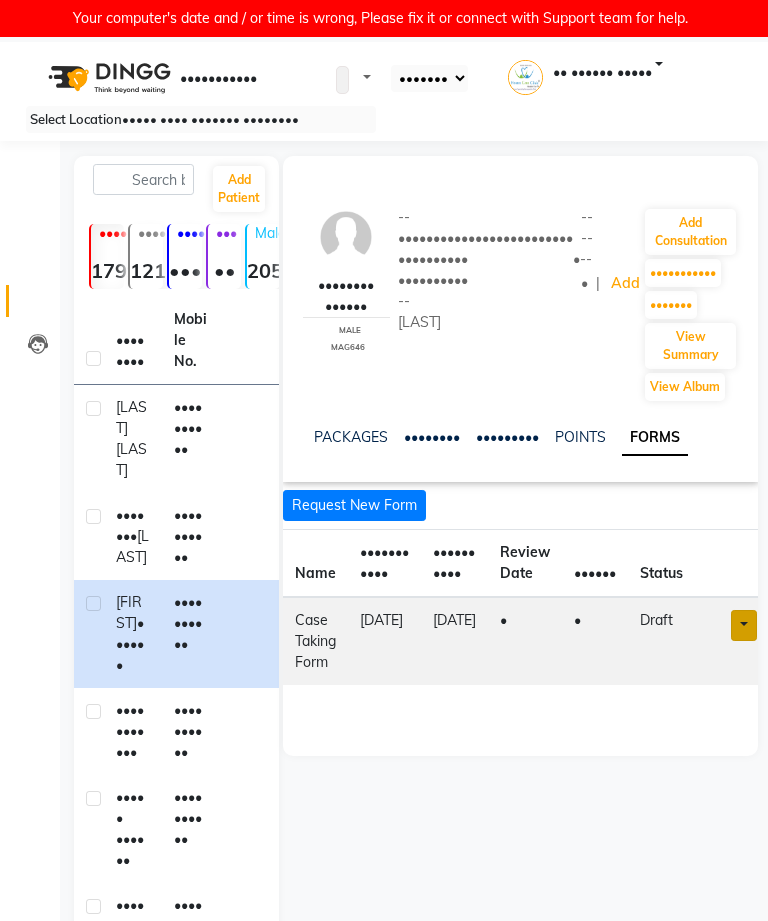 click at bounding box center (744, 625) 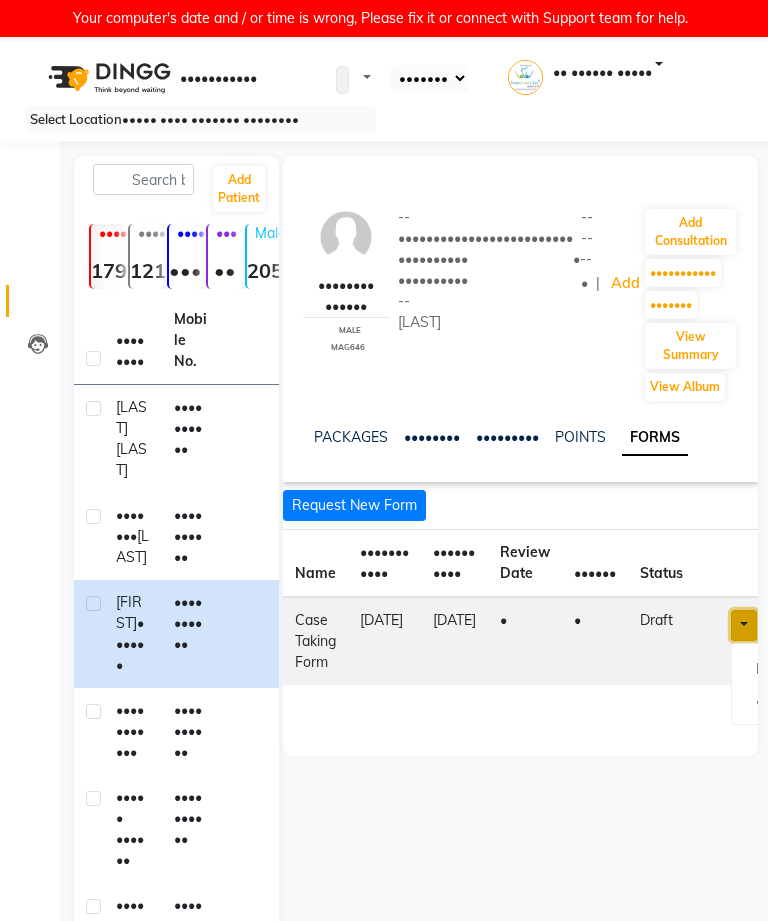 scroll, scrollTop: 0, scrollLeft: 17, axis: horizontal 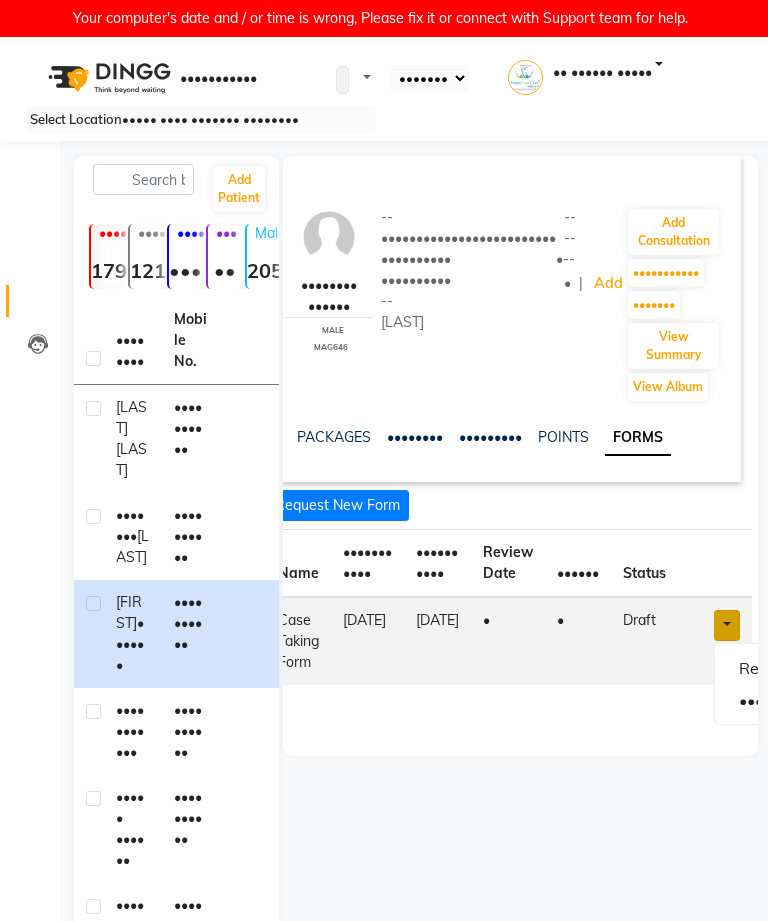click on "•••• •• ••••• ••••" at bounding box center (805, 700) 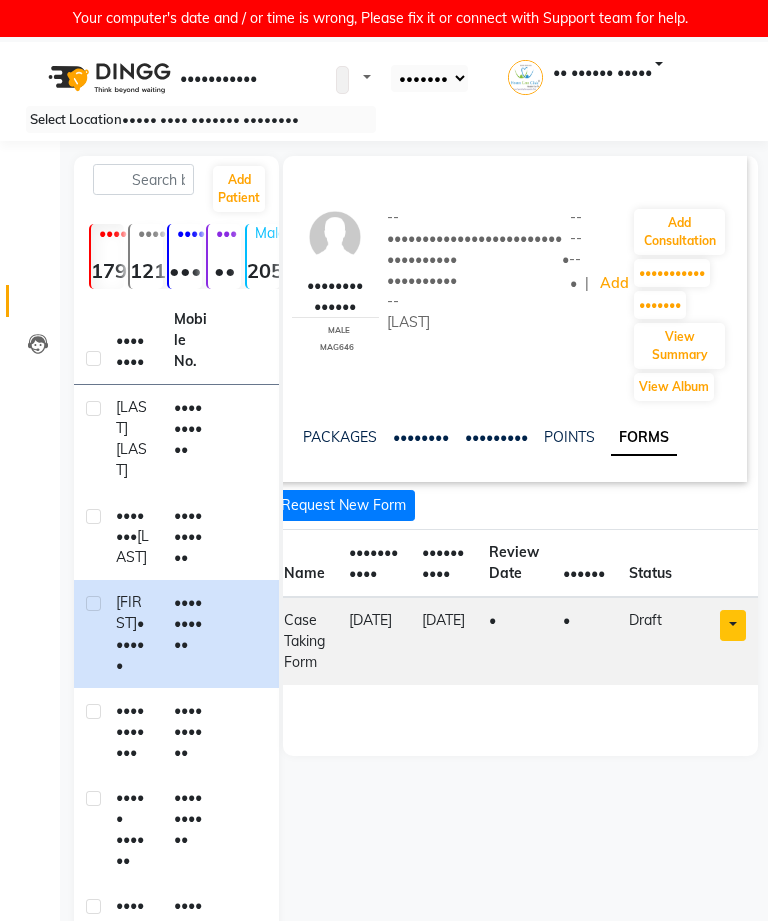 scroll, scrollTop: 0, scrollLeft: 295, axis: horizontal 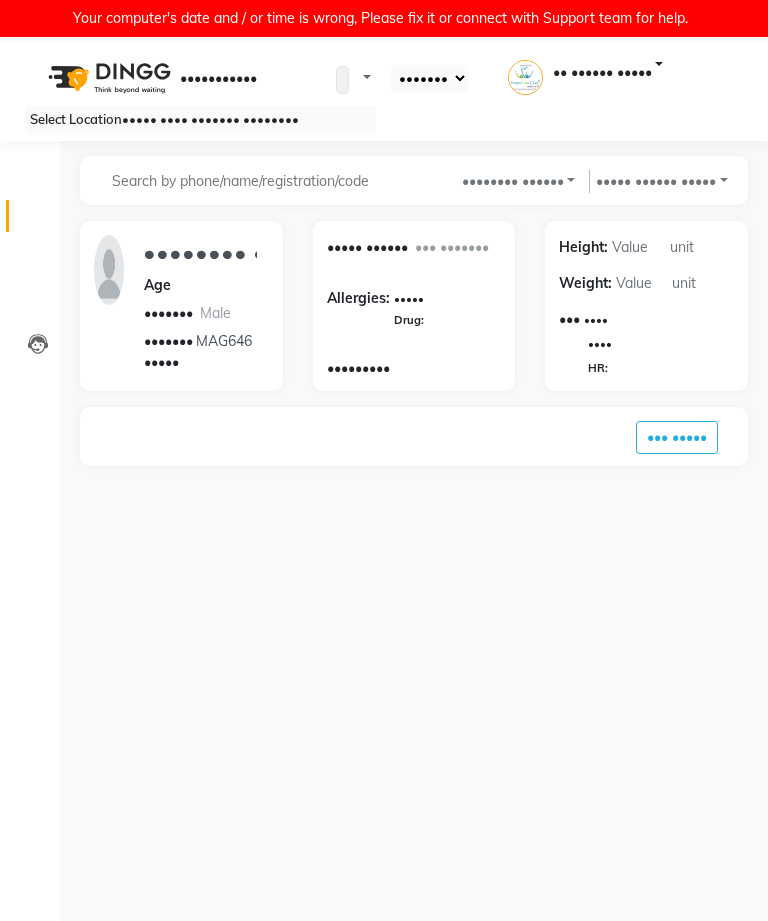 click on "••• •••••" at bounding box center [677, 437] 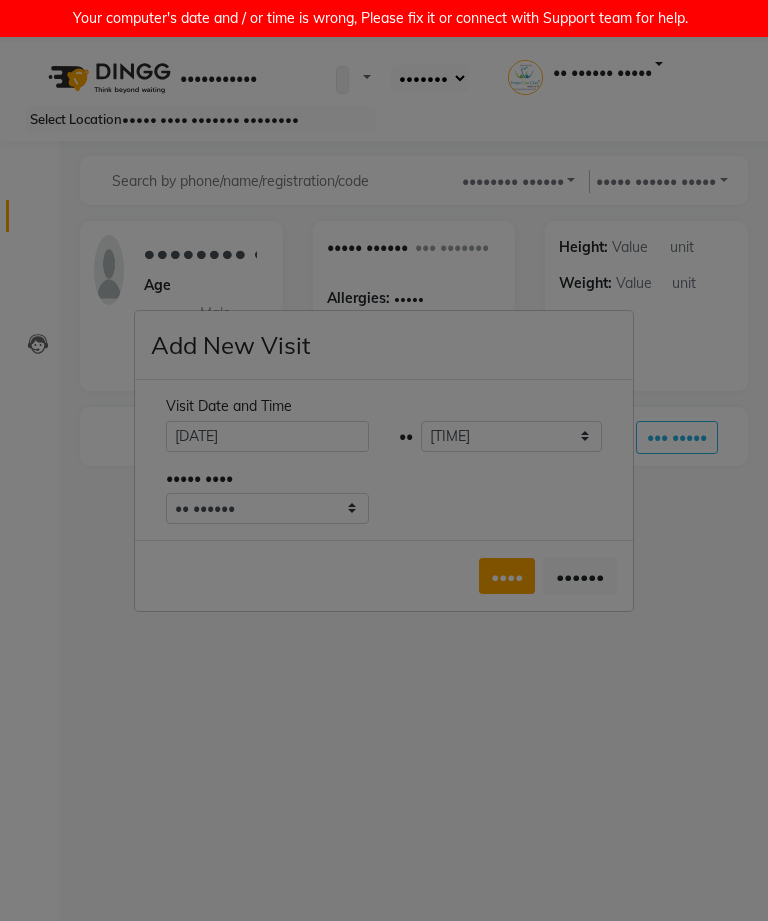 scroll, scrollTop: 64, scrollLeft: 0, axis: vertical 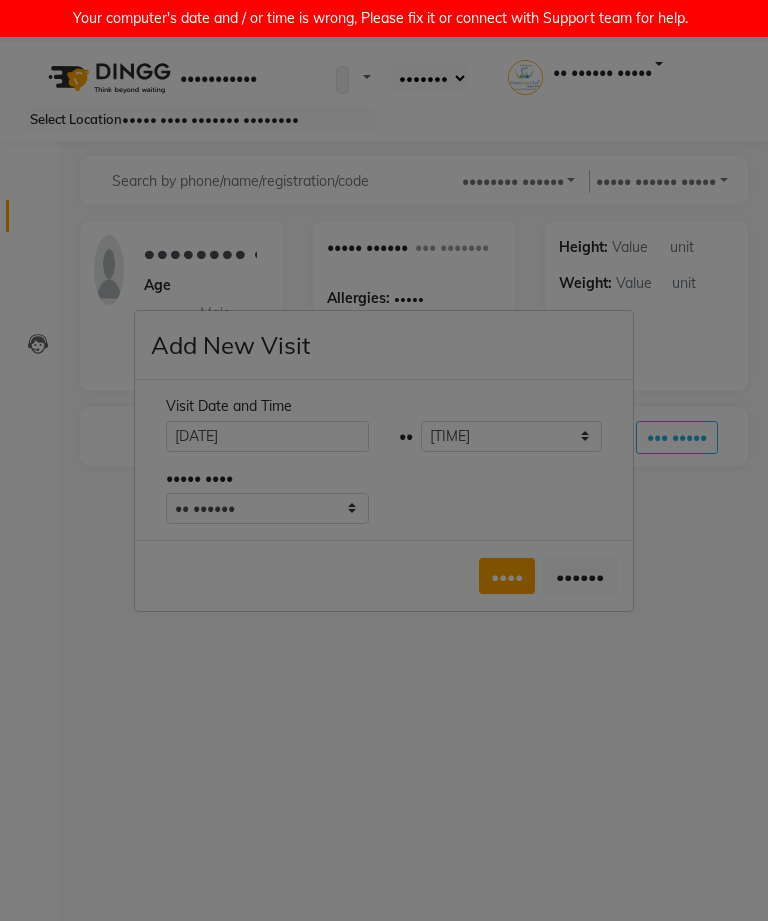 click on "••••" at bounding box center [507, 576] 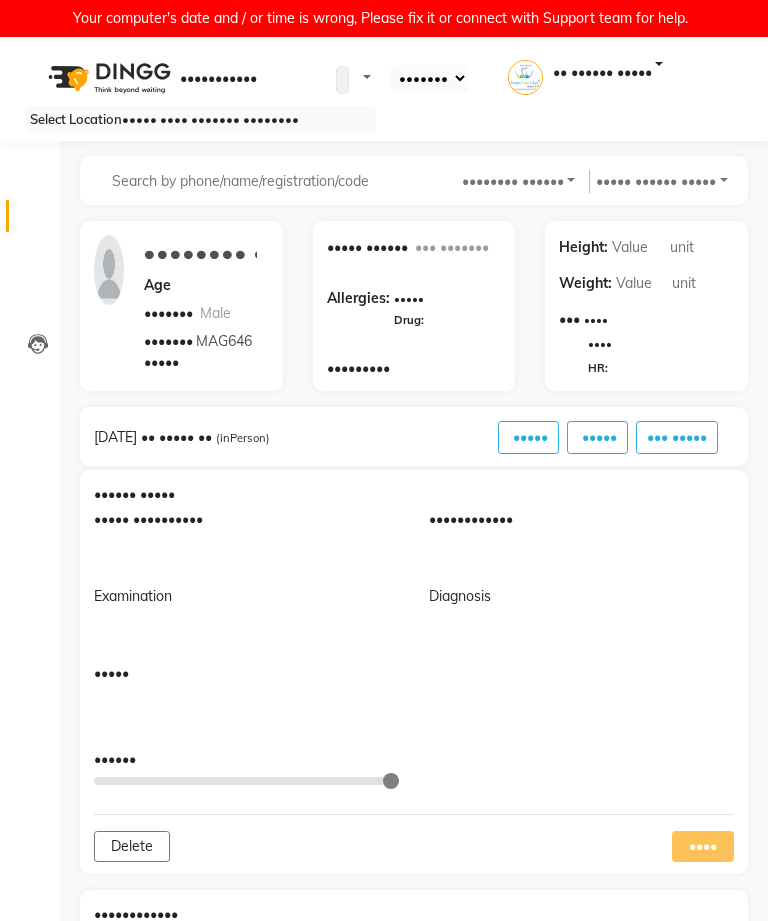 click at bounding box center (246, 554) 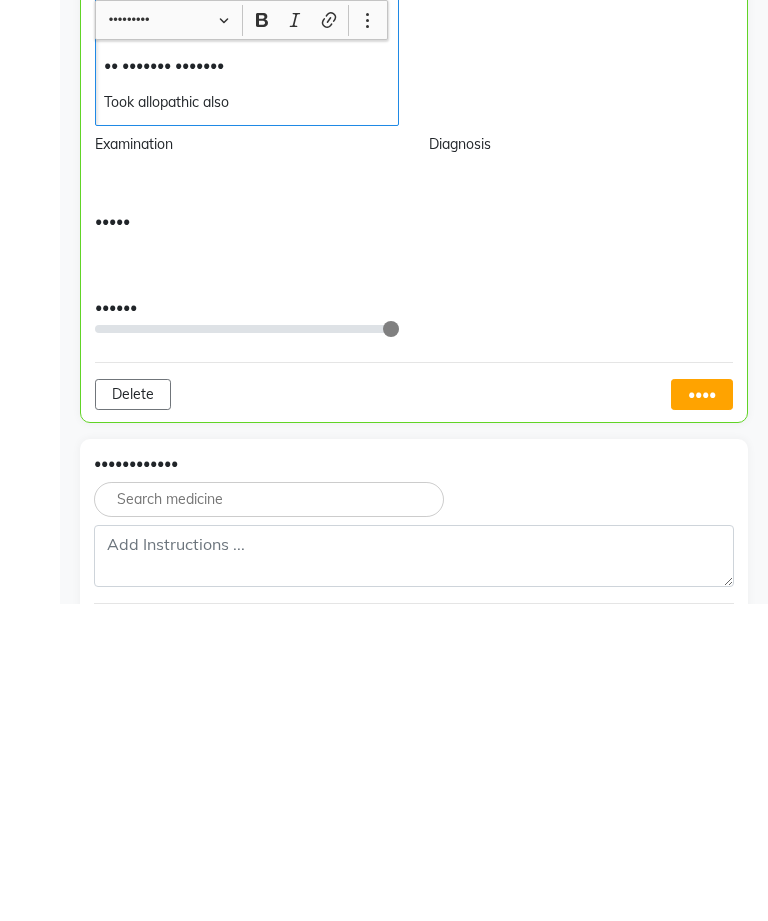 click on "••••" at bounding box center [702, 712] 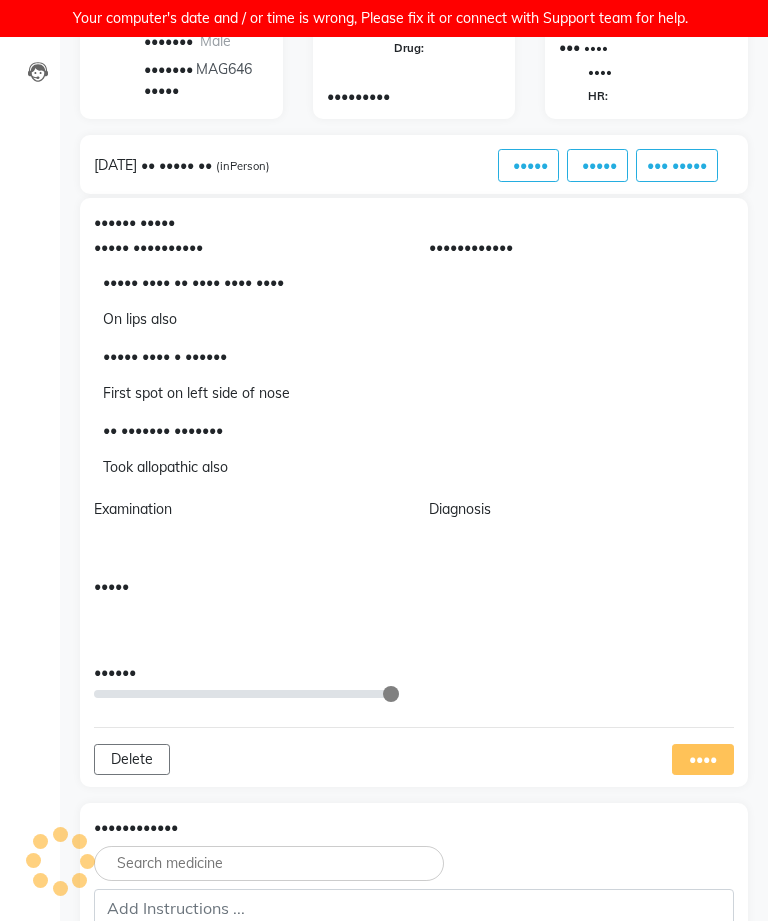 scroll, scrollTop: 0, scrollLeft: 0, axis: both 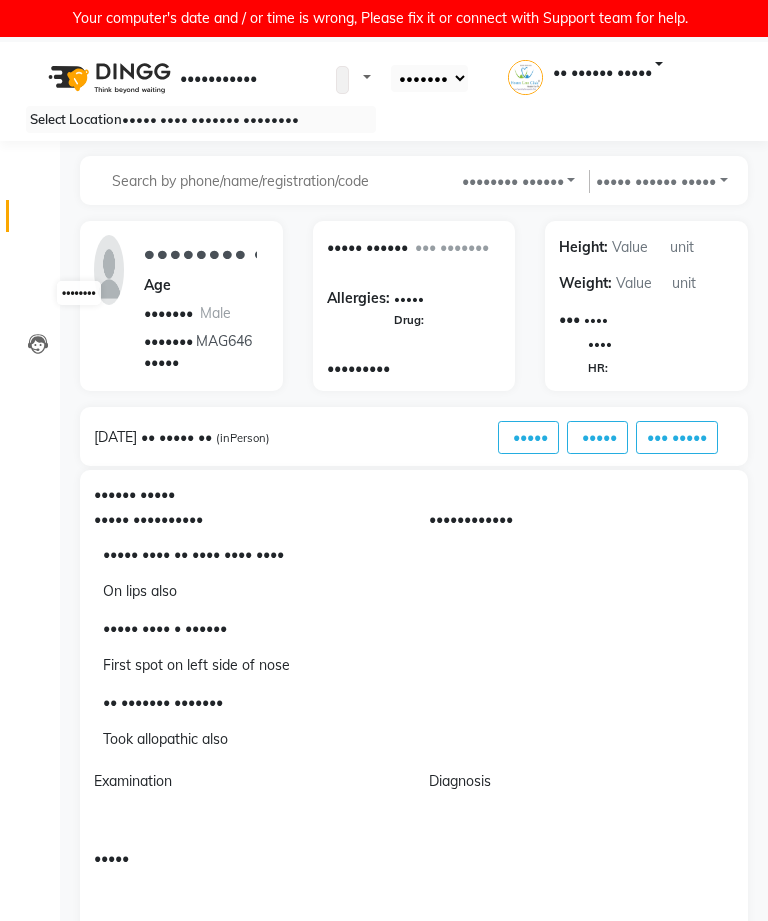 click at bounding box center [38, 306] 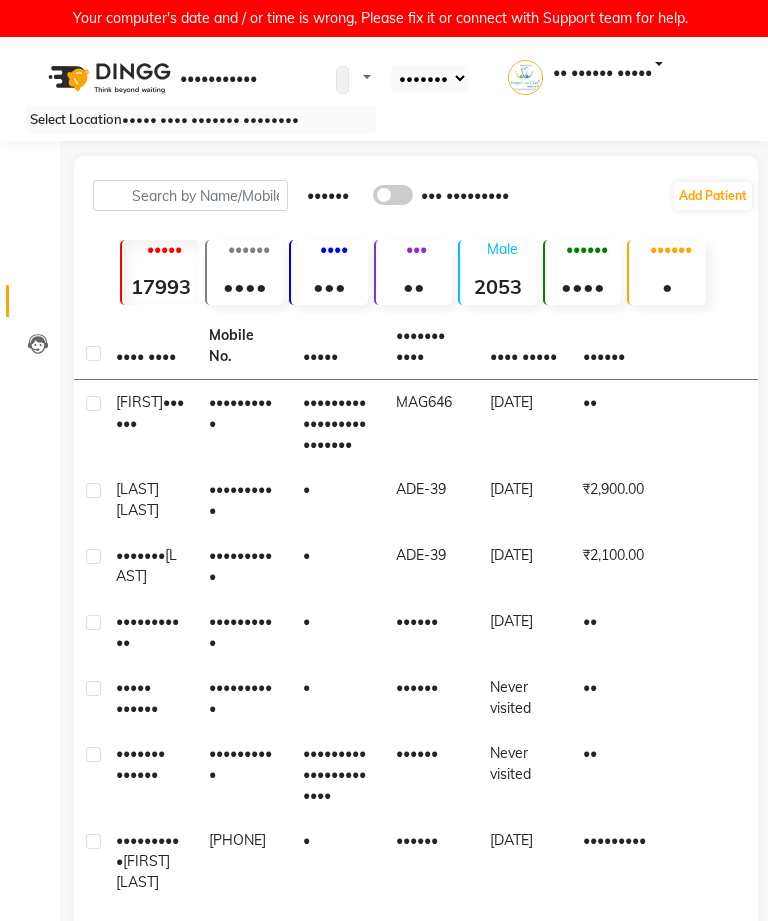 click on "••••••••  ••••••" at bounding box center [150, 413] 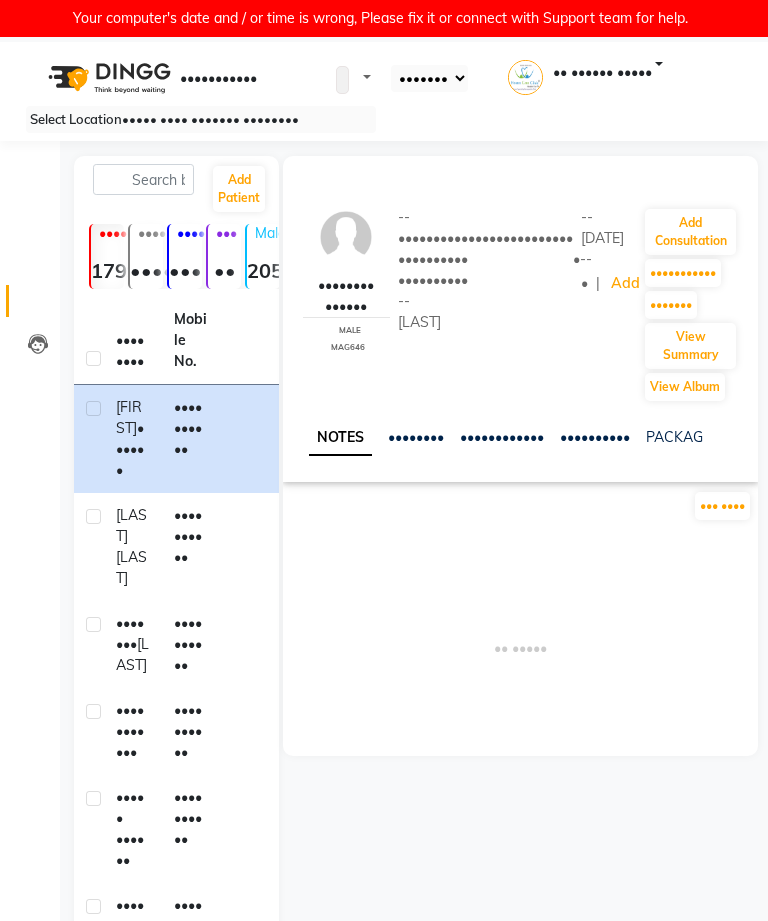 scroll, scrollTop: 0, scrollLeft: 0, axis: both 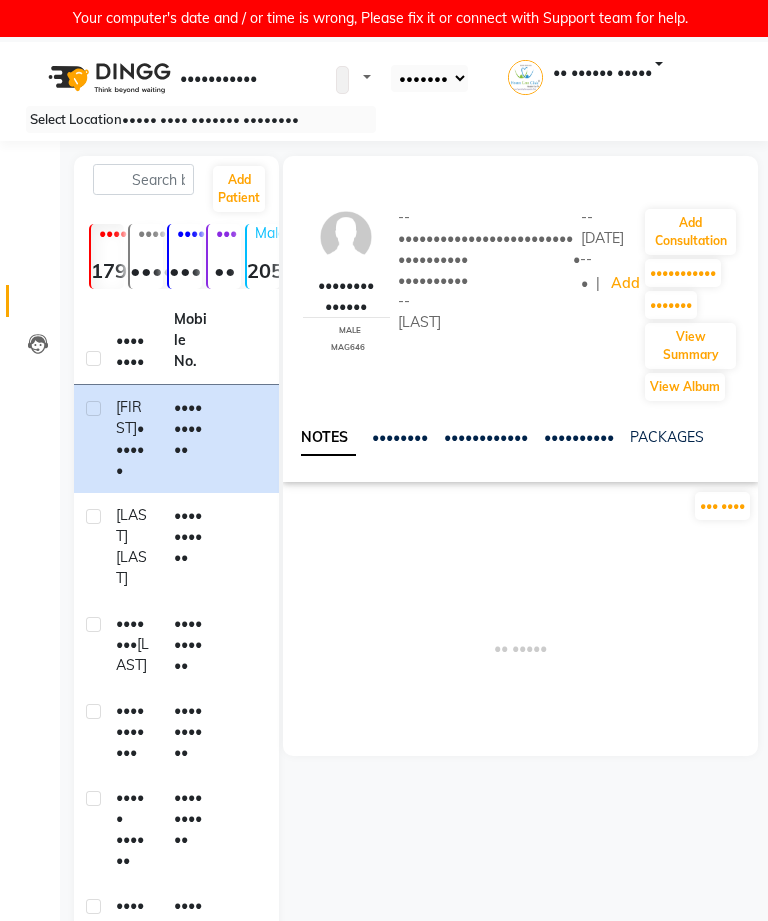 click at bounding box center [719, 433] 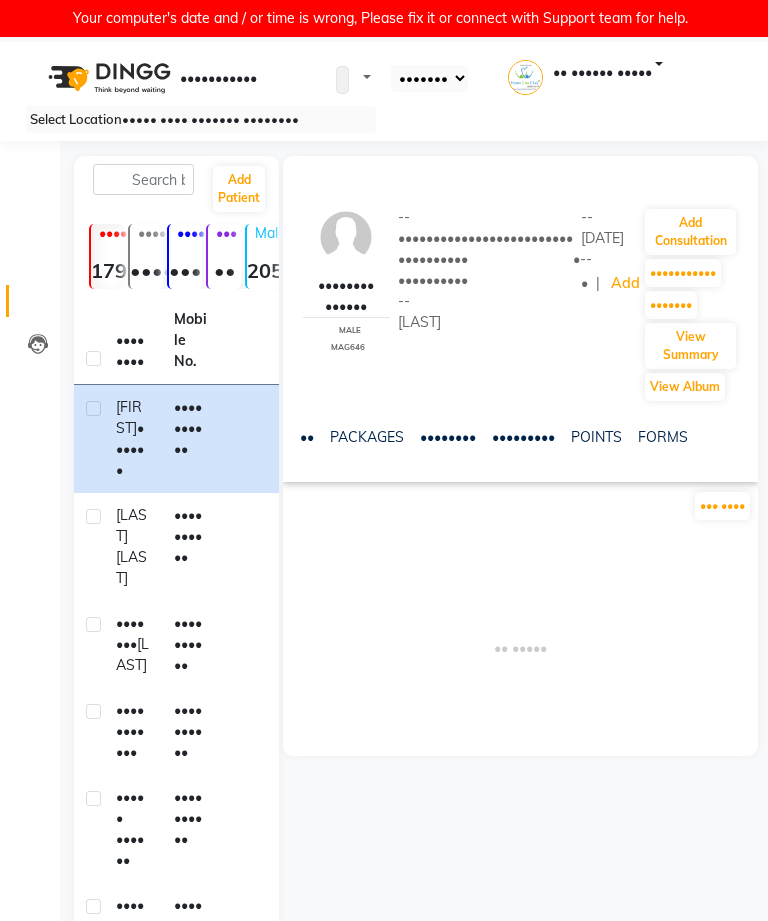 click on "FORMS" at bounding box center (663, 437) 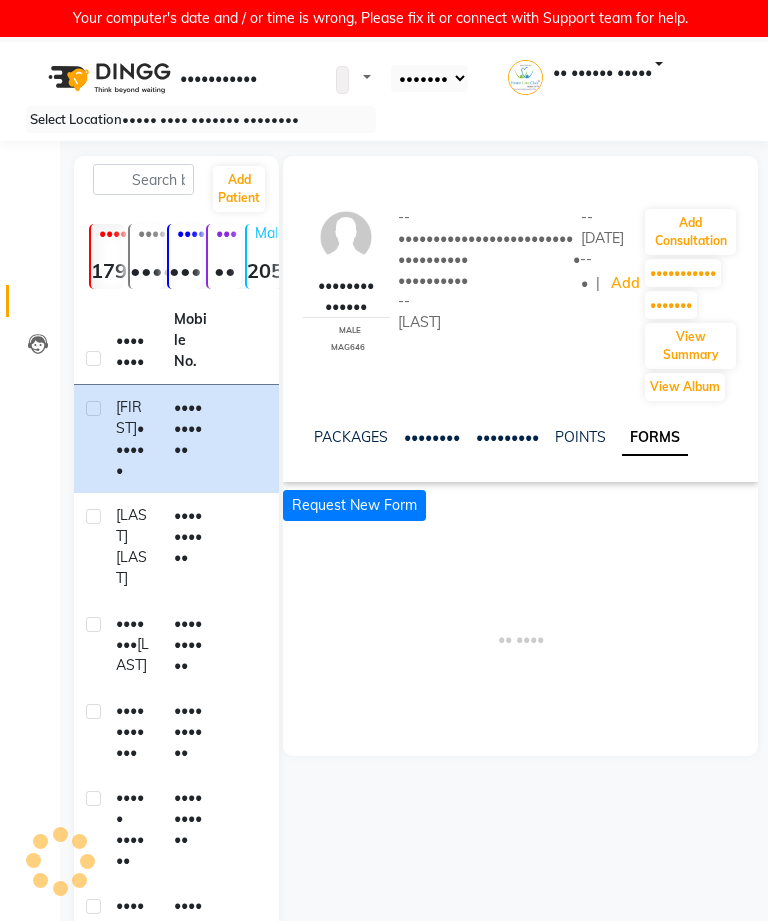 scroll, scrollTop: 0, scrollLeft: 282, axis: horizontal 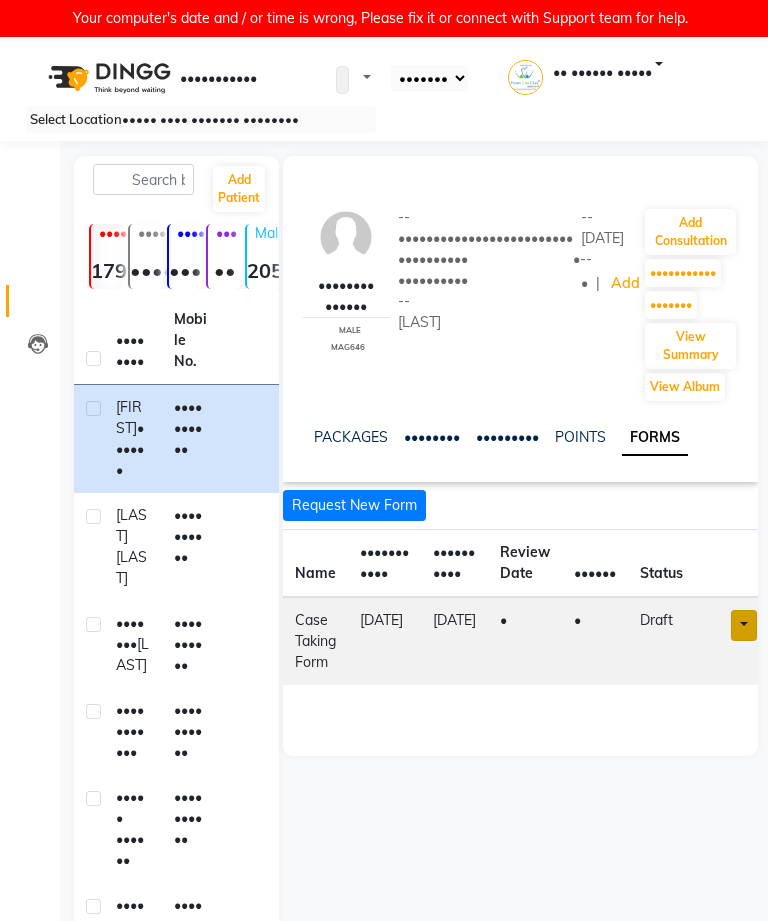 click at bounding box center (744, 625) 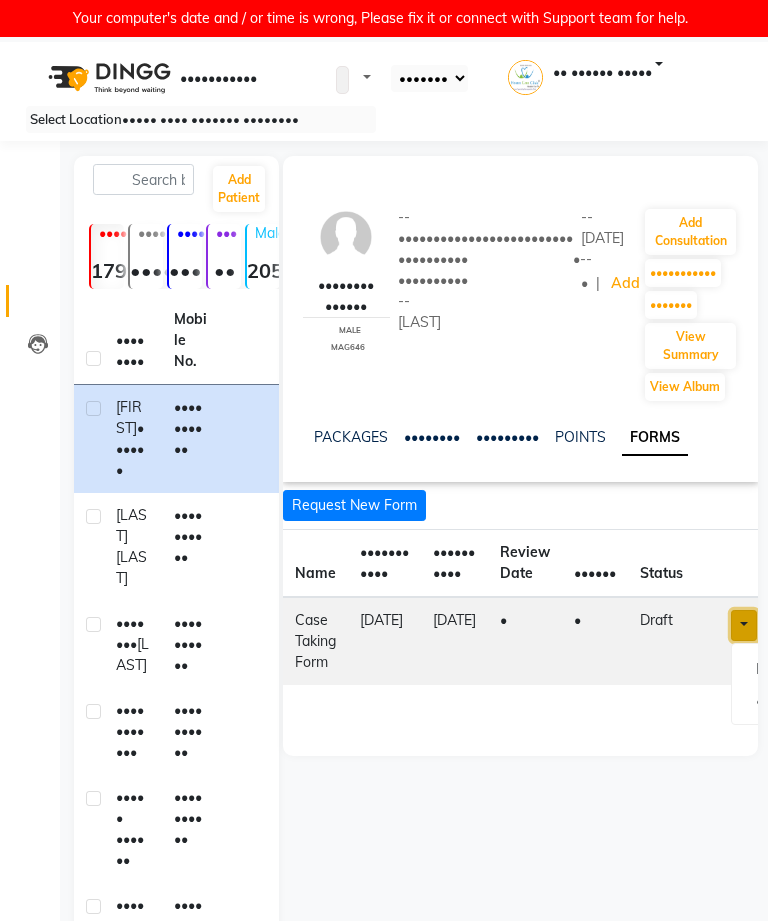 scroll, scrollTop: 0, scrollLeft: 17, axis: horizontal 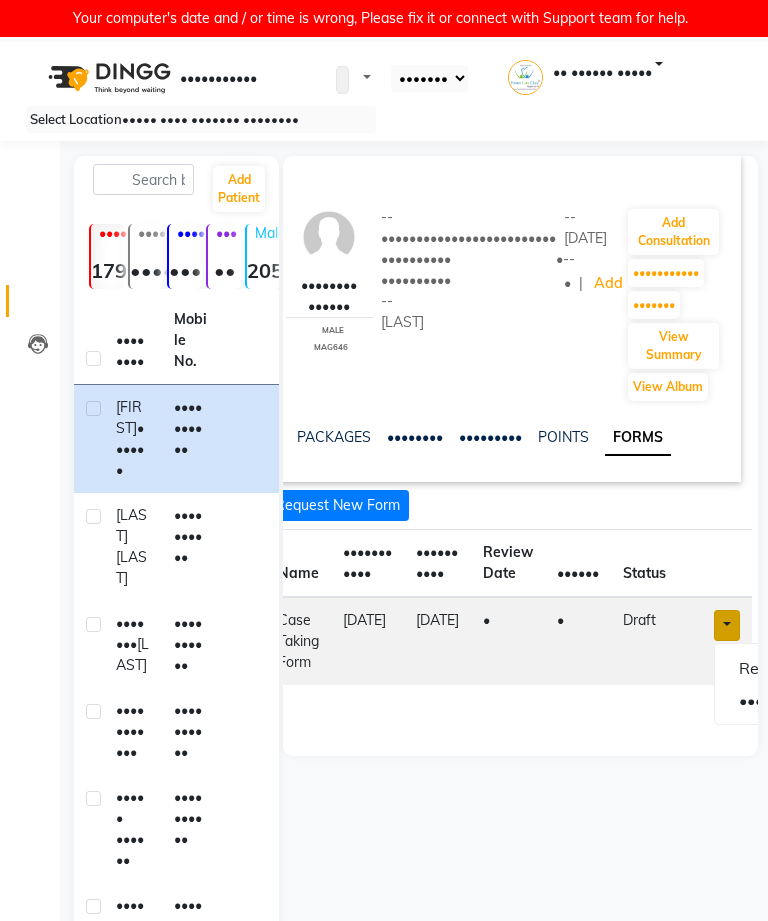 click on "•••• •• ••••• ••••" at bounding box center [805, 700] 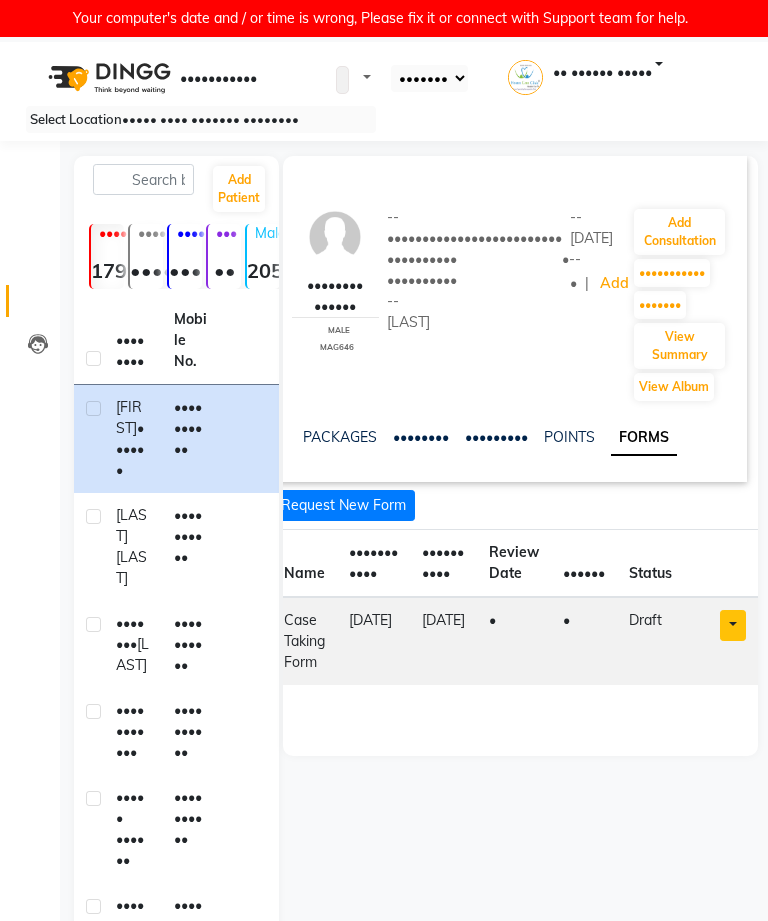 scroll, scrollTop: 0, scrollLeft: 282, axis: horizontal 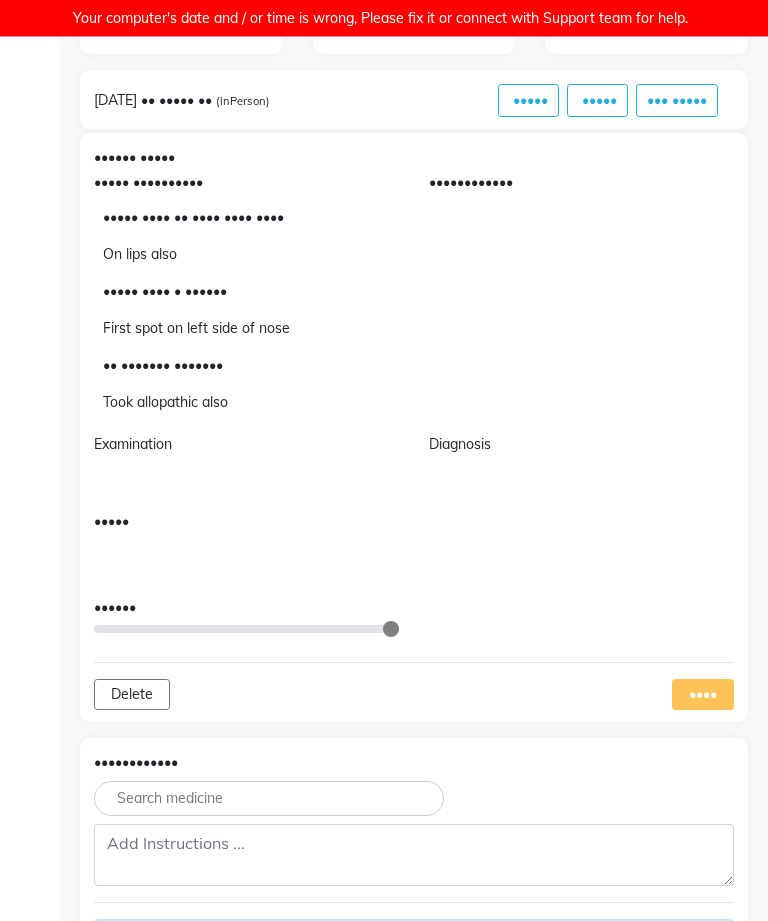 click on "Took allopathic also" at bounding box center [246, 403] 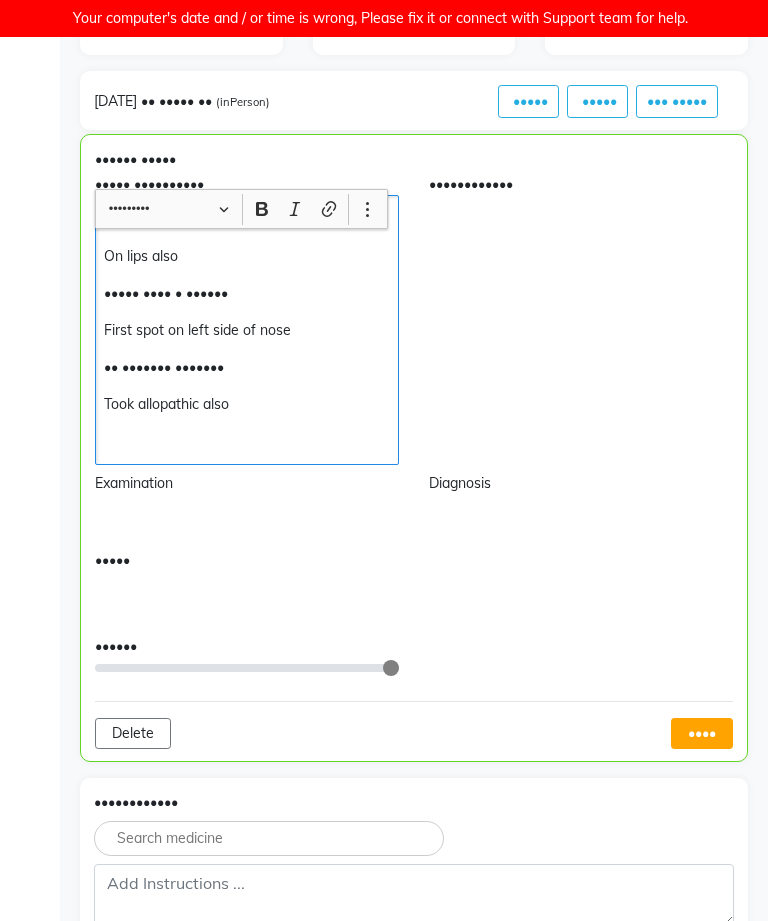 click on "•••••••• •••••• ••• •••••• ••••••  •••   •• •••••• ••••• ••••• ••••••• •••••••• ••••••••• •• •••• •••••• ••••• •• ••••• •••••••••  •• ••••• ••••• •• •••••• ••••• •••••••• •••• •• ••••• ••••• •• •••••••• •••• •• •••••• ••••••••• •••• ••••••••• •••••• •••••••• •••••••• ••••• •••••• ••••••••••• •••••••• •••••• ••• •• •••••••  ••• •••••••• •••• •••••• ••••••• •••••  •••••• ••••• ••••••  ••• •••••••• •• •• •• •• •• •• ••• ••• ••••••••••  ••••• •••••  •••••••••  •••••••   •••••••   •••   •••• •••• ••• •••••••••• •• ••••• •• •••••••••• ••••• •••••  ••• ••••• •••••• ••••• ••••• •••••••••• ••••• •••• •• •••• •••• •••• •• •••• ••••  ••••• •••• • ••••••  ••••• •••• •• •••• •••• •• ••••  •• ••••••• •••••••  •••• •••••••••• ••••  •••••••••••• ••••••••••• ••••••••• ••••• •••••  • •••••• •••• •••••••••••• •••• •• ••• • ••• •••••••••  •••••   ••••   •• ••••••••
•••••• •••• ••• •••••• •••••• •••• ••••• •••••• • •••• ••••••••• •••••••• •••• ••••• ••••• • •••••• ••••••• •••••••• •••• •• ••• •••••••  ••••••••••  ••••" at bounding box center [414, 682] 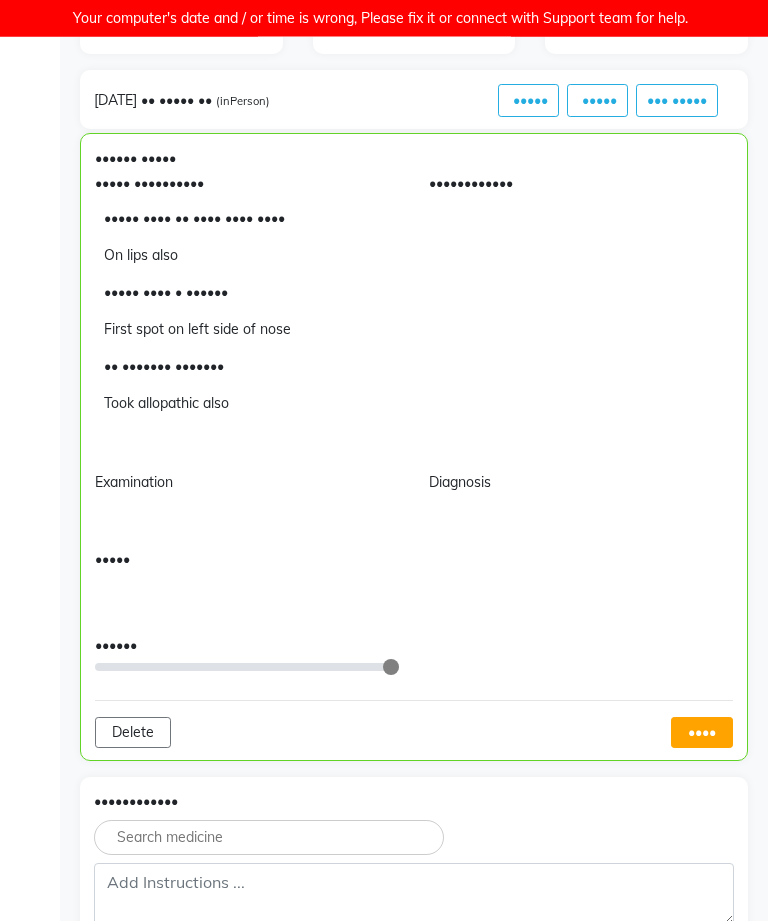 click at bounding box center [246, 441] 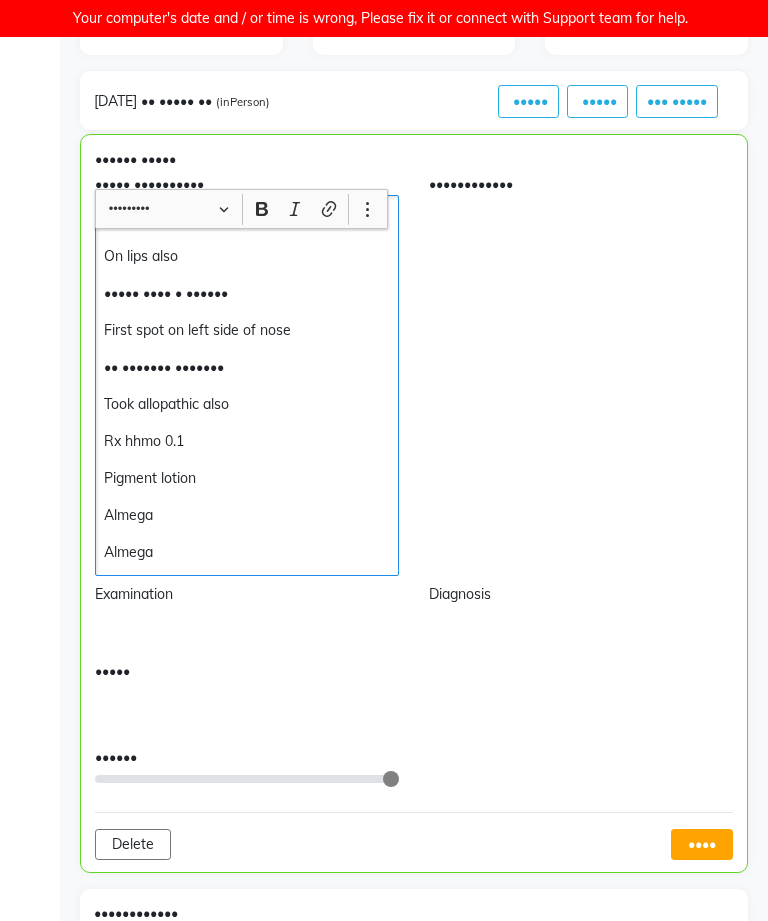 click on "••••••••••••" at bounding box center [581, 375] 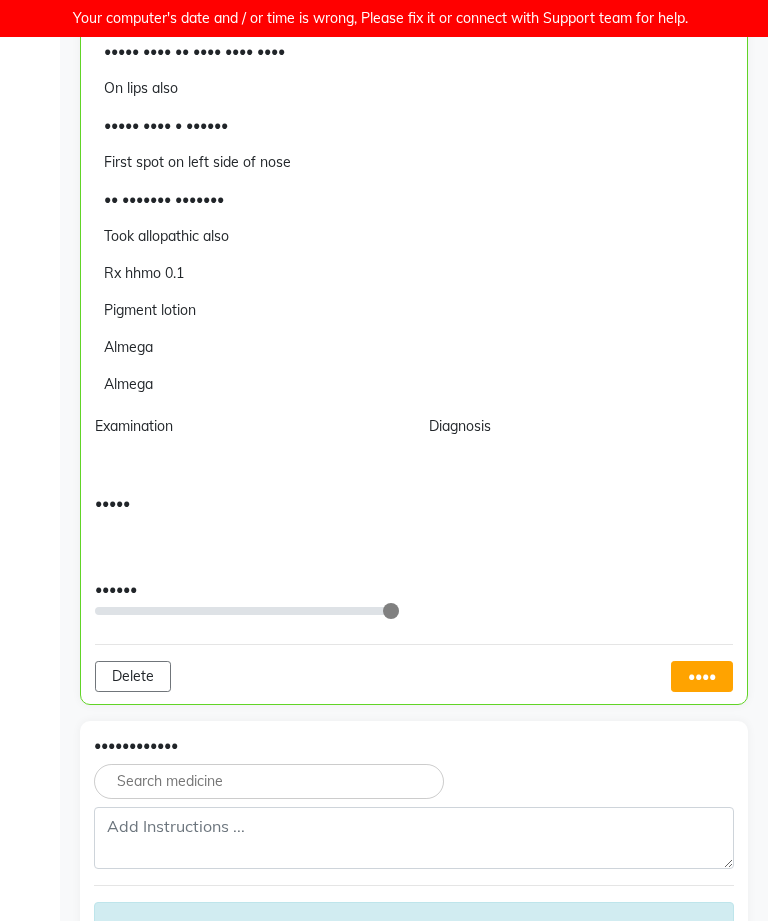 scroll, scrollTop: 545, scrollLeft: 0, axis: vertical 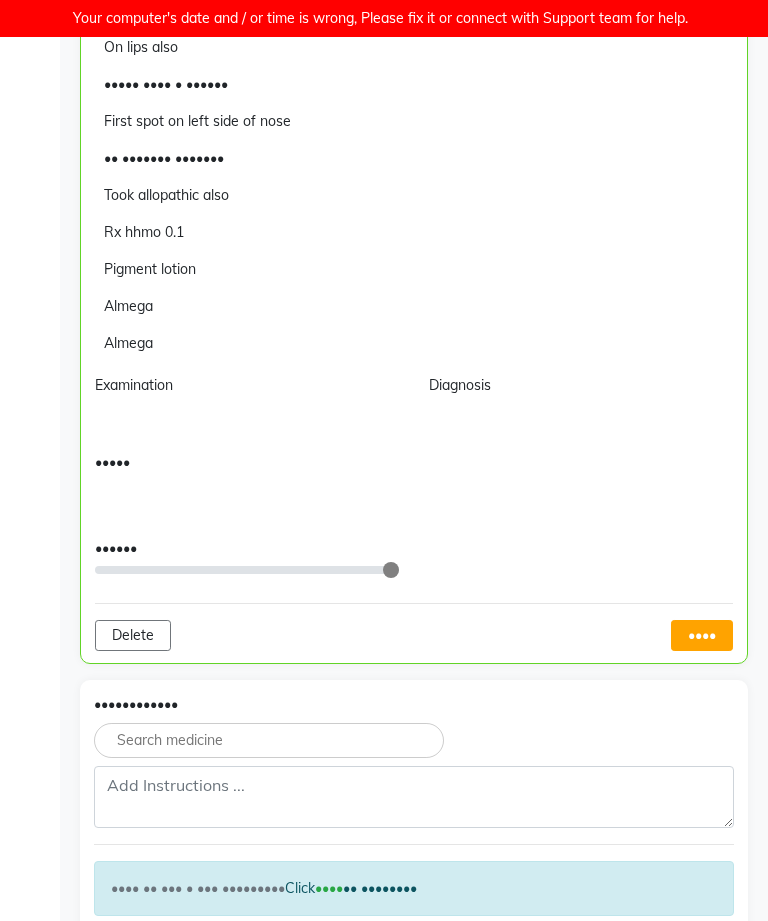 click on "••••" at bounding box center [702, 635] 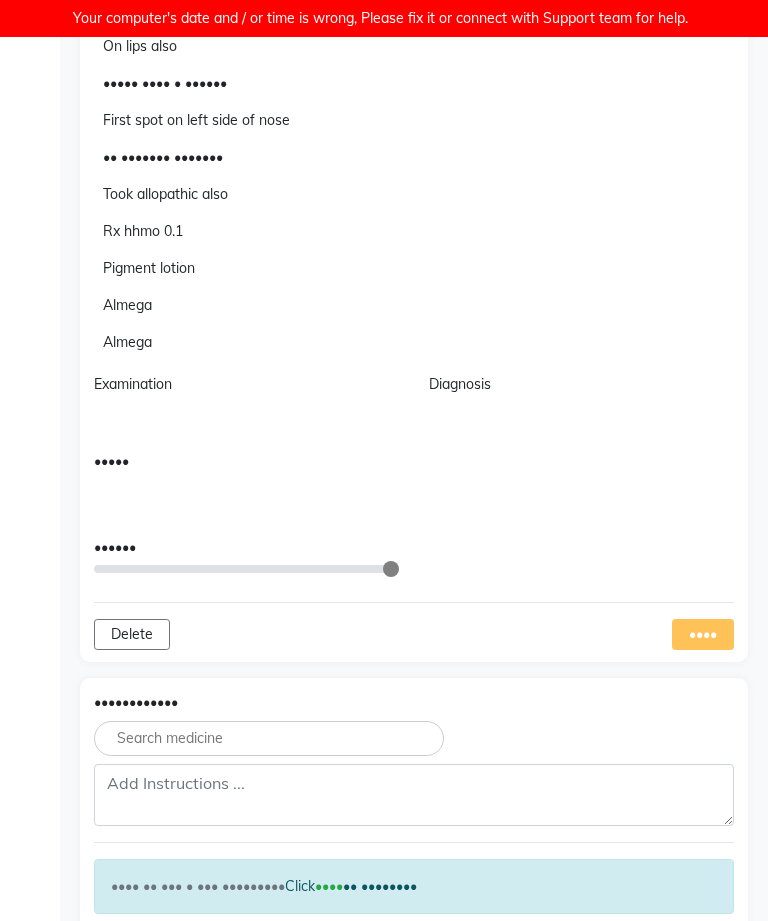click on "Almega" at bounding box center (246, 342) 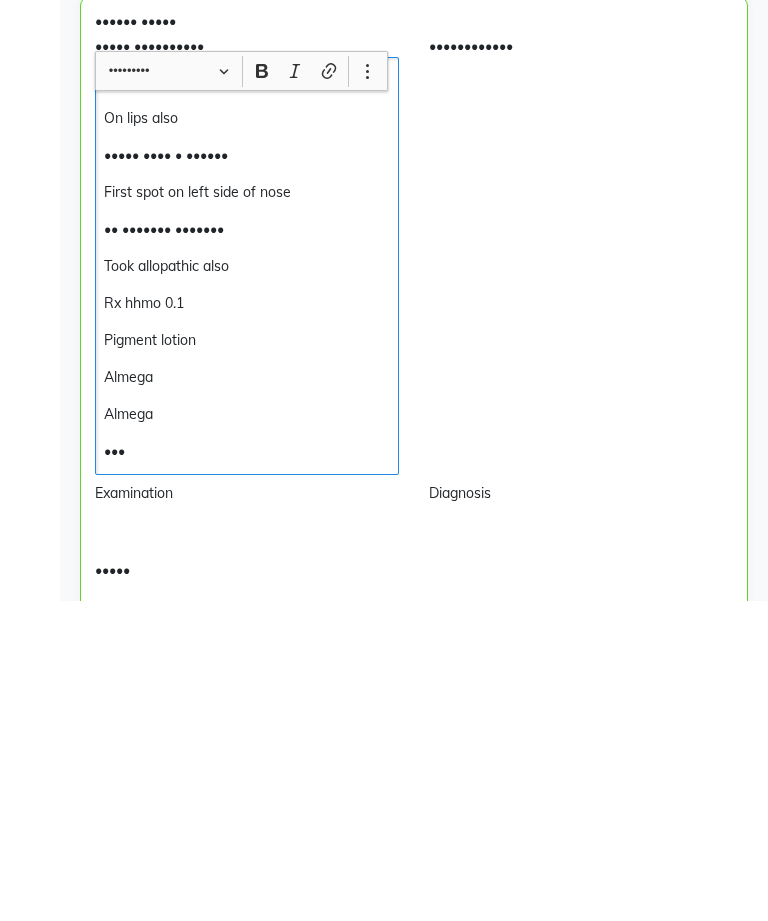 scroll, scrollTop: 0, scrollLeft: 0, axis: both 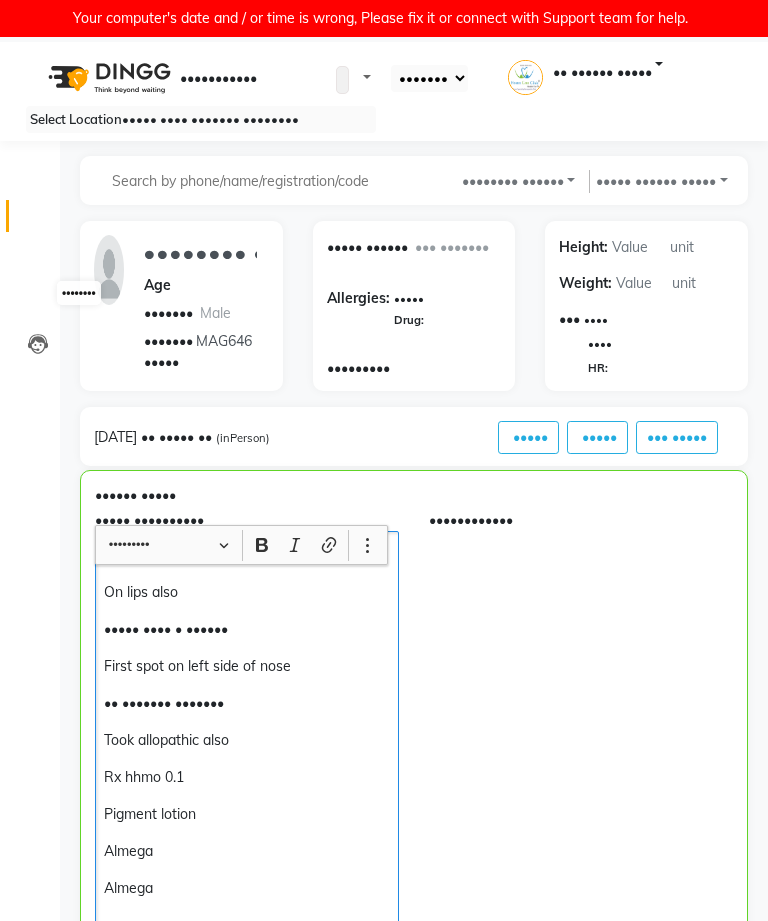 click at bounding box center [37, 306] 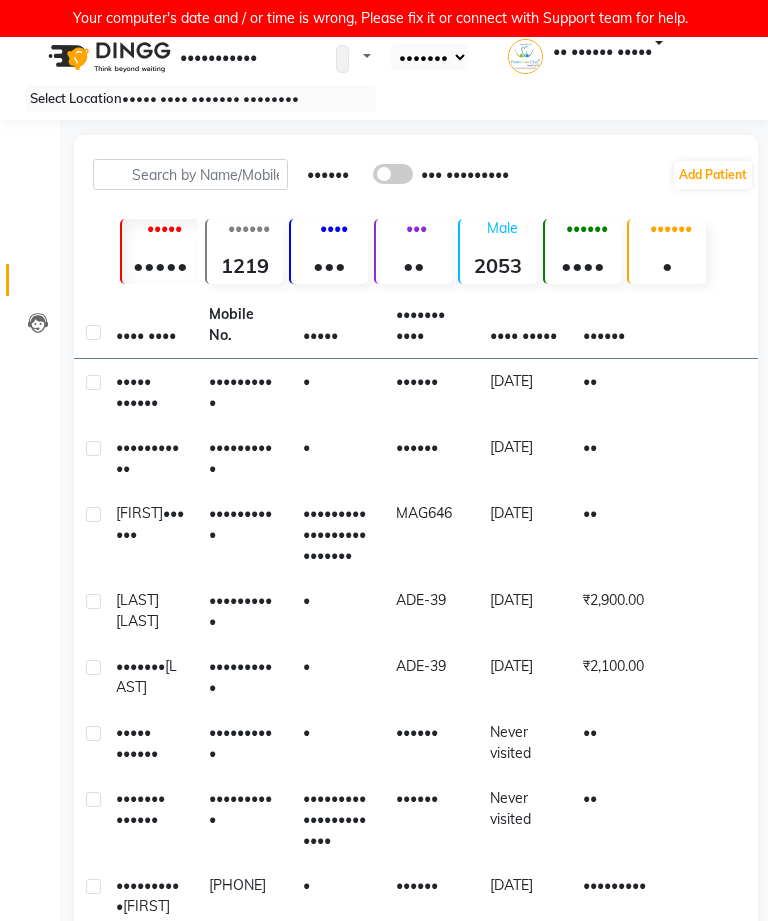 scroll, scrollTop: 20, scrollLeft: 0, axis: vertical 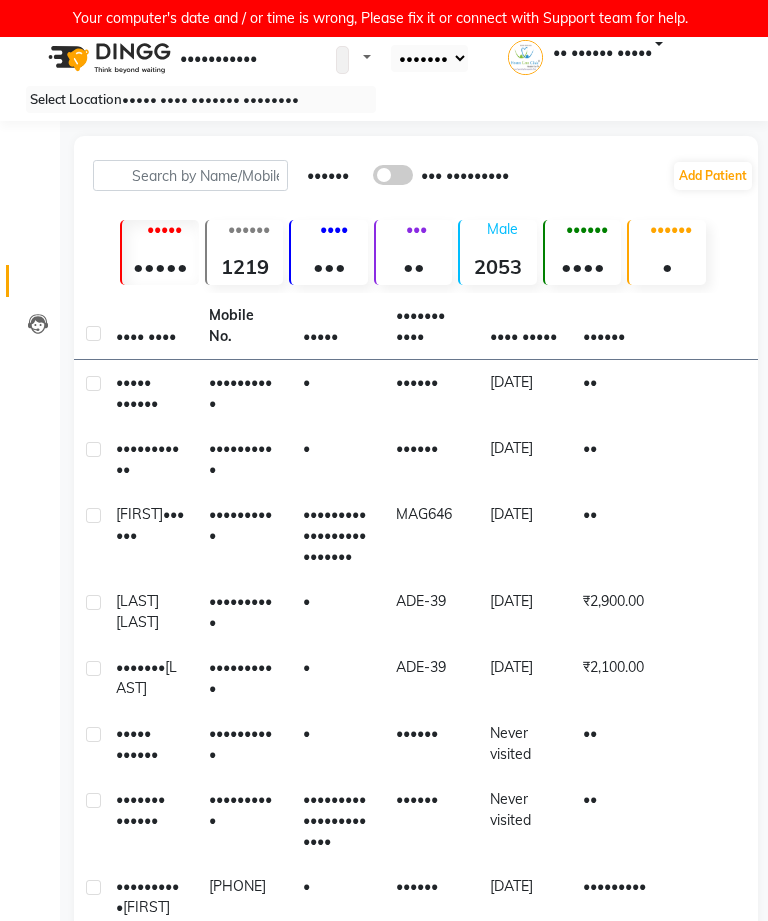 click on "••••••" at bounding box center [430, 393] 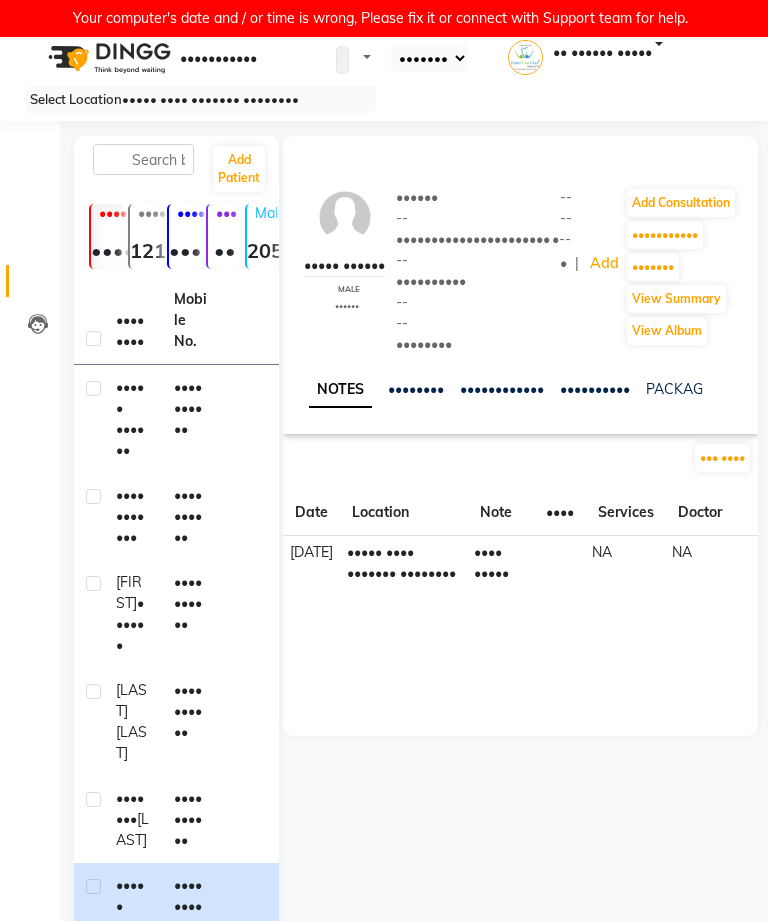 click on "Add Consultation" at bounding box center [681, 203] 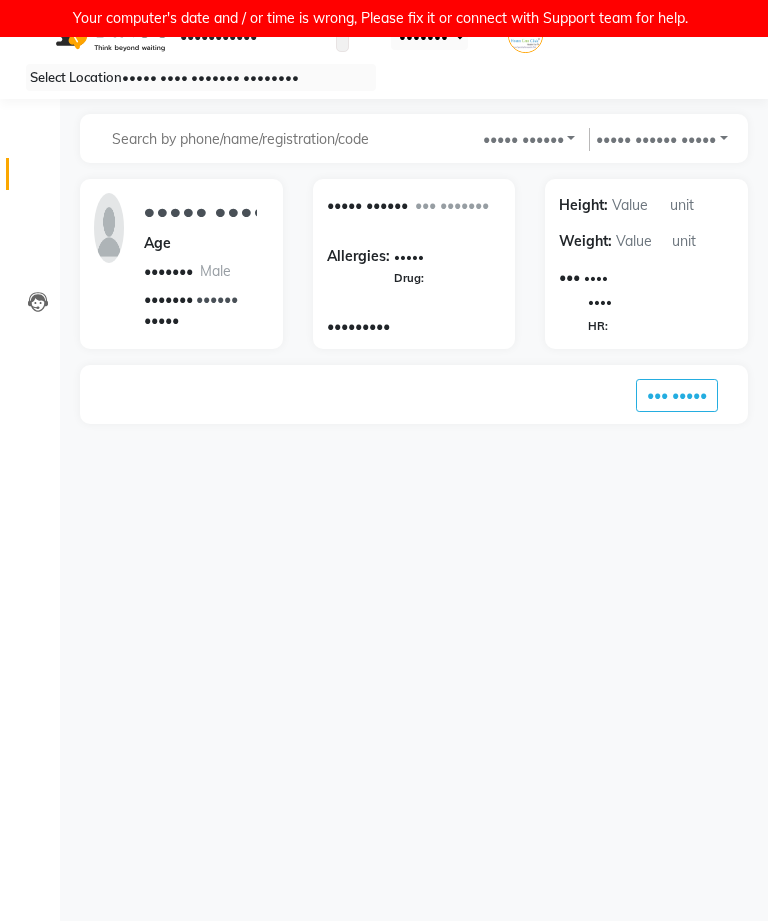 scroll, scrollTop: 0, scrollLeft: 0, axis: both 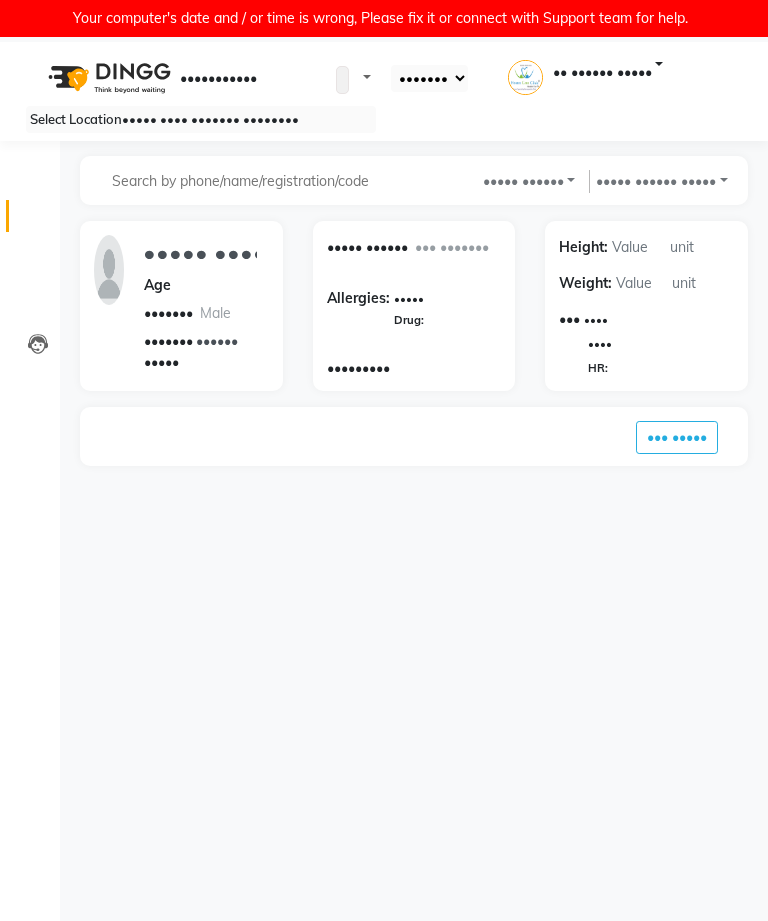click on "••••••••" at bounding box center [30, 301] 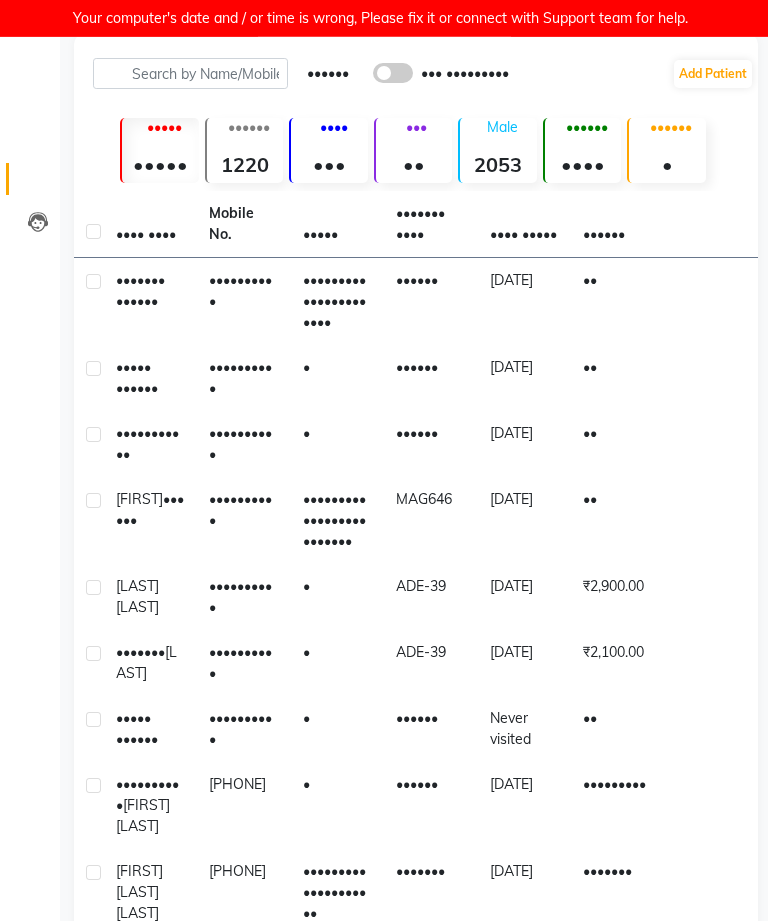 scroll, scrollTop: 122, scrollLeft: 0, axis: vertical 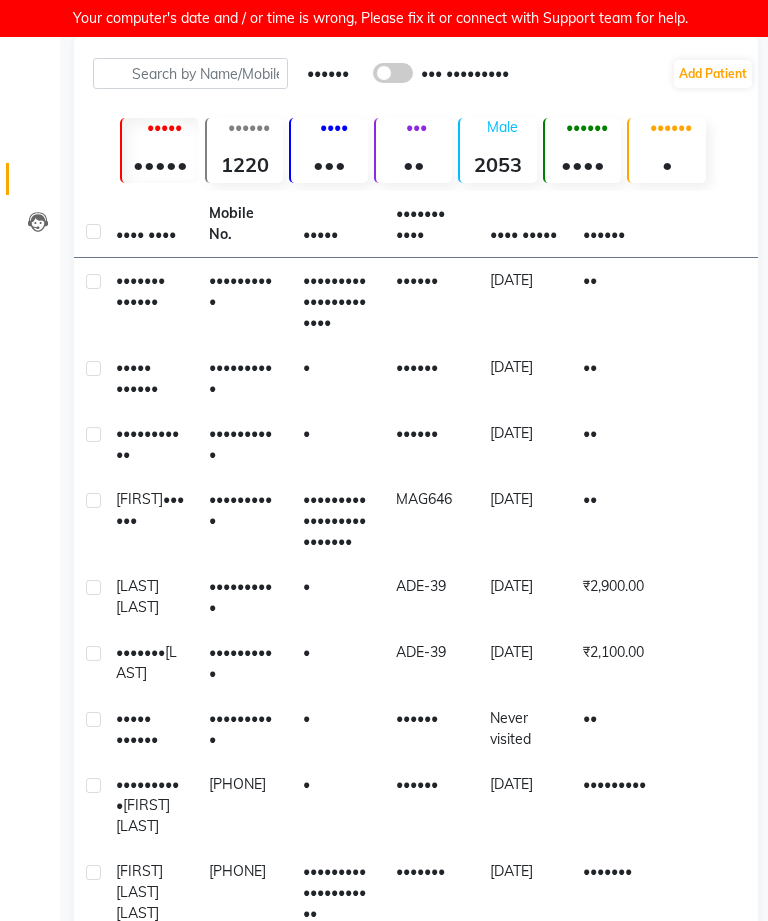 click on "•" at bounding box center [337, 301] 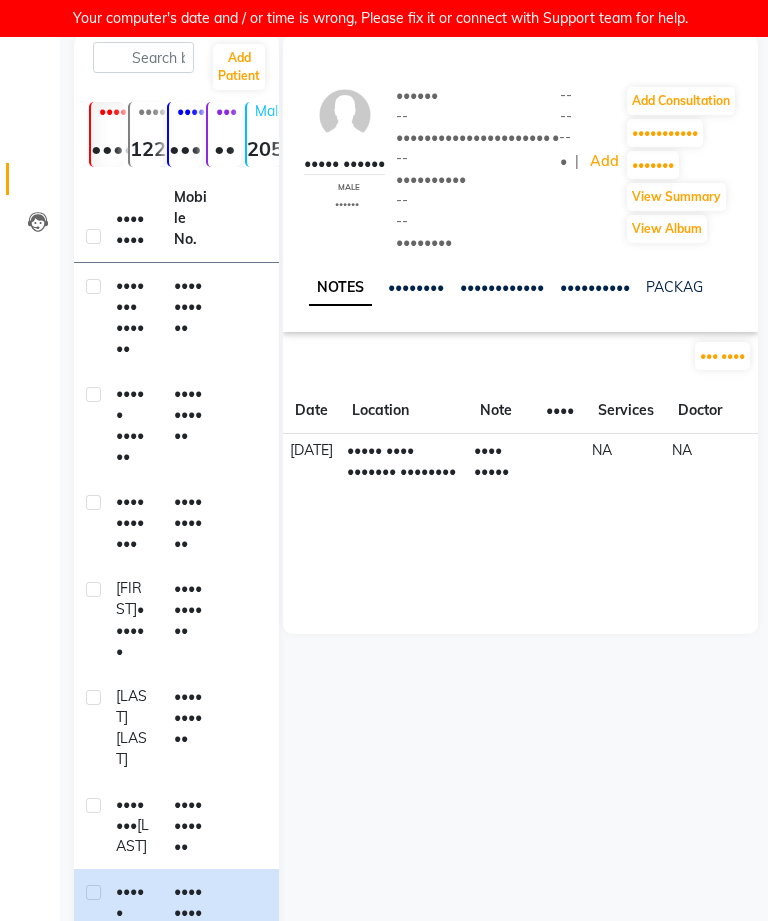 click at bounding box center [540, 440] 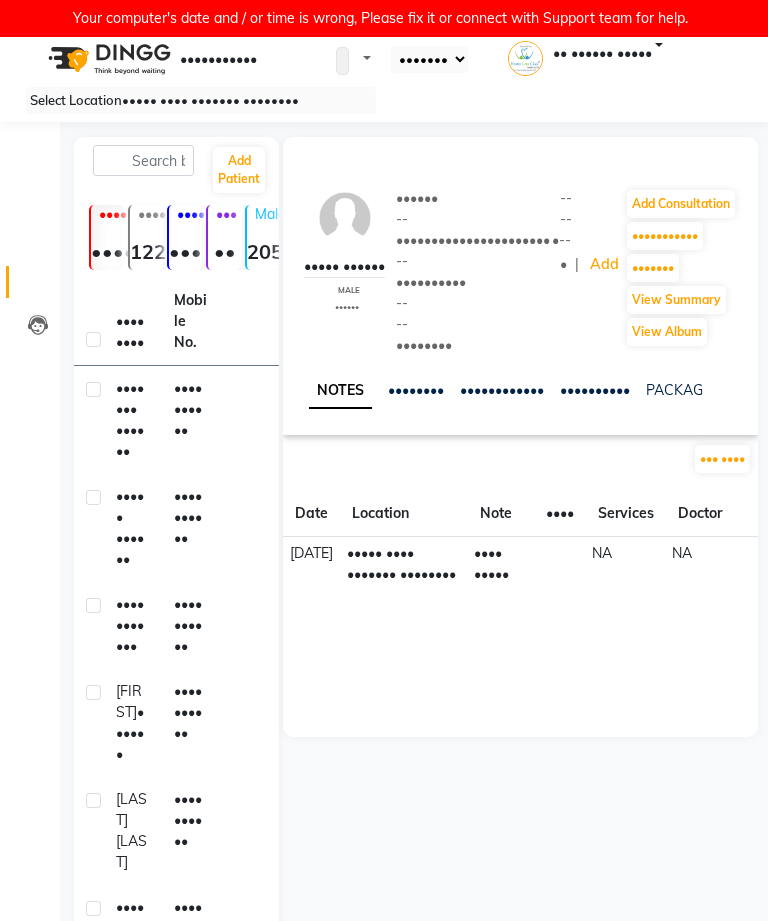 scroll, scrollTop: 0, scrollLeft: 0, axis: both 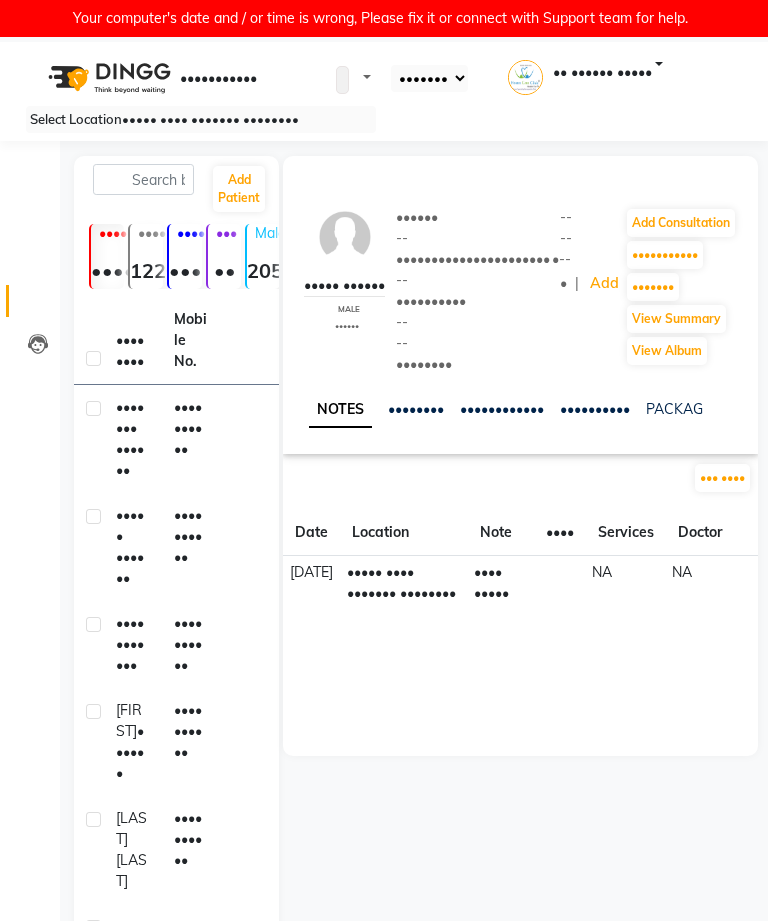 click on "Add Consultation" at bounding box center [681, 223] 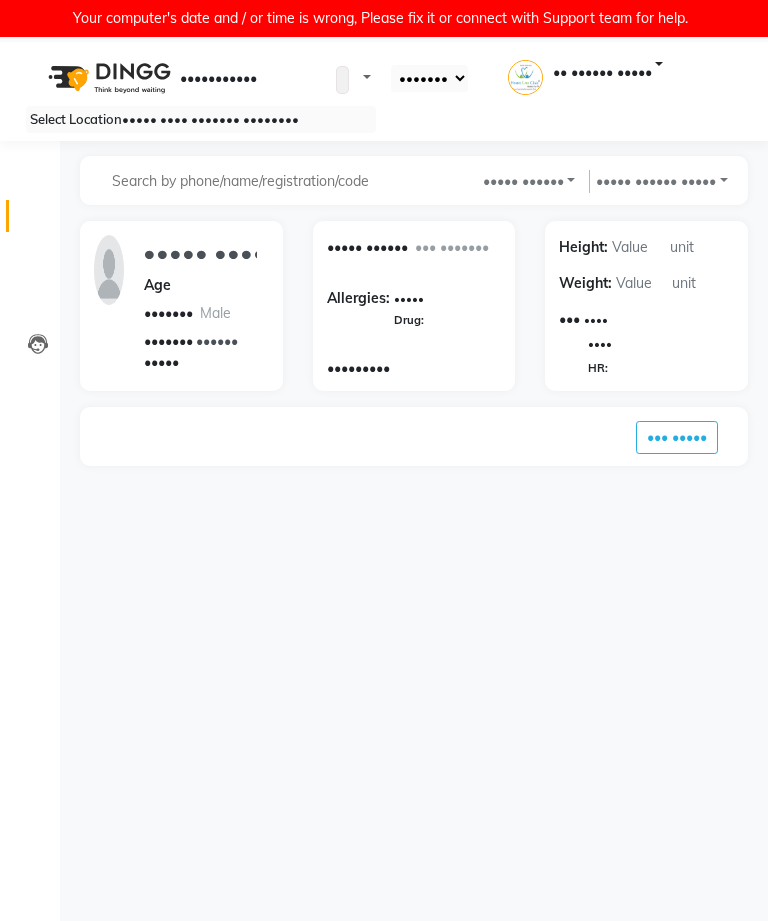 click on "••• •••••" at bounding box center (677, 437) 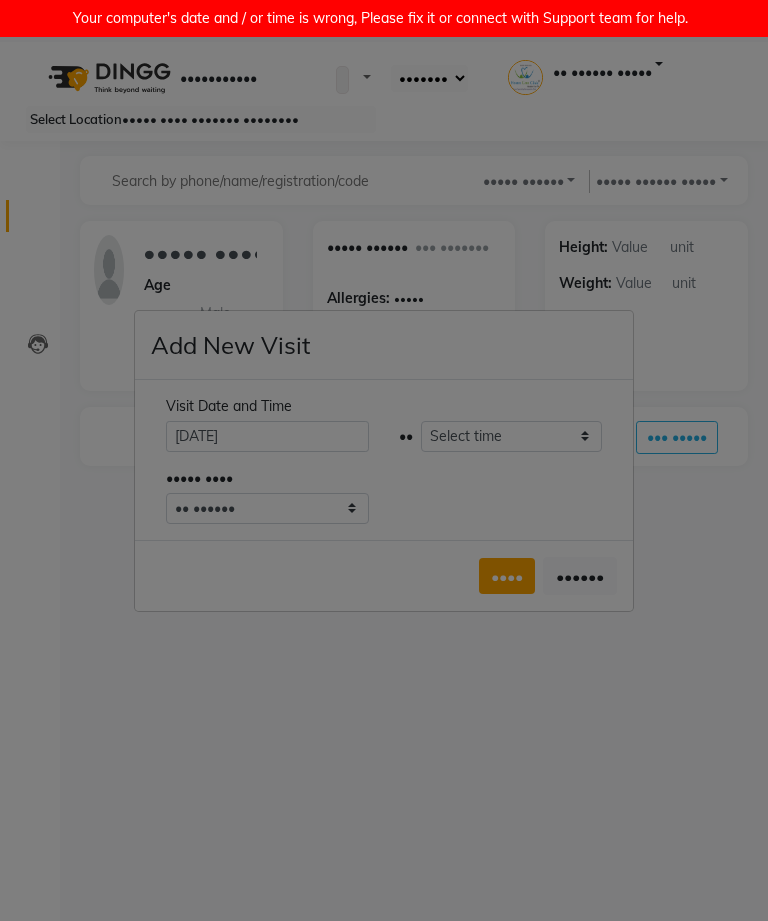 scroll, scrollTop: 59, scrollLeft: 0, axis: vertical 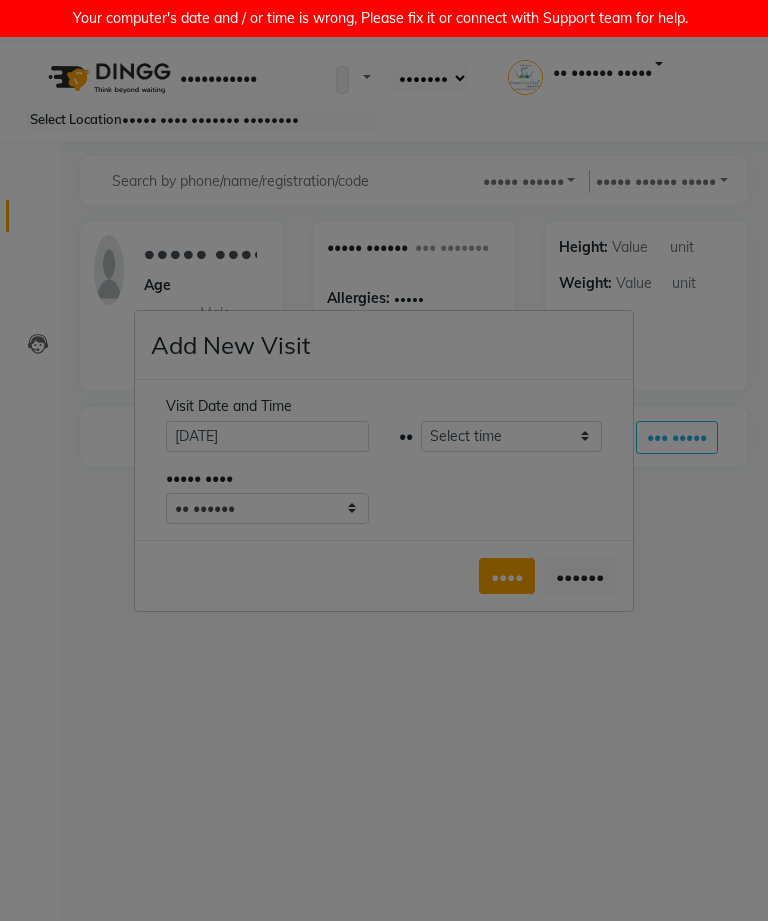 click on "••••" at bounding box center [507, 576] 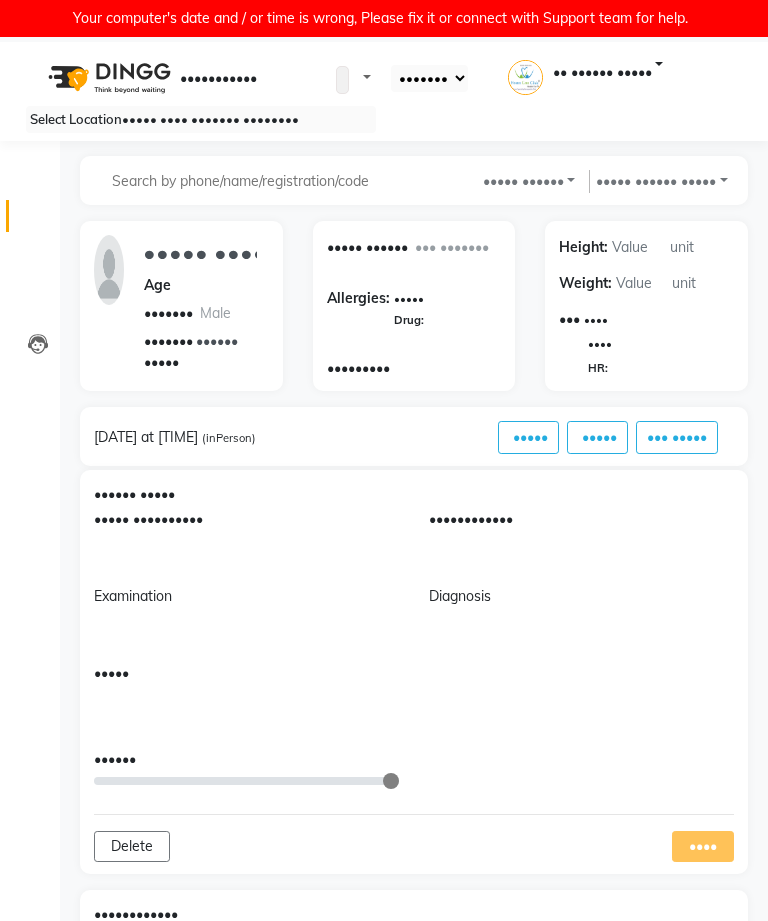 click at bounding box center (246, 554) 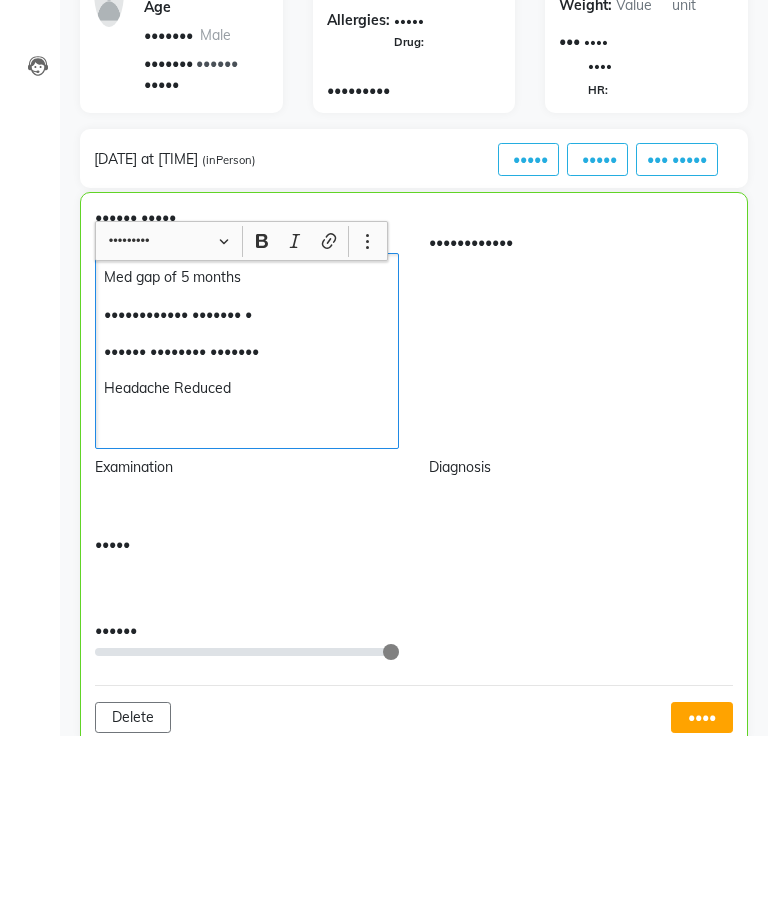 scroll, scrollTop: 92, scrollLeft: 0, axis: vertical 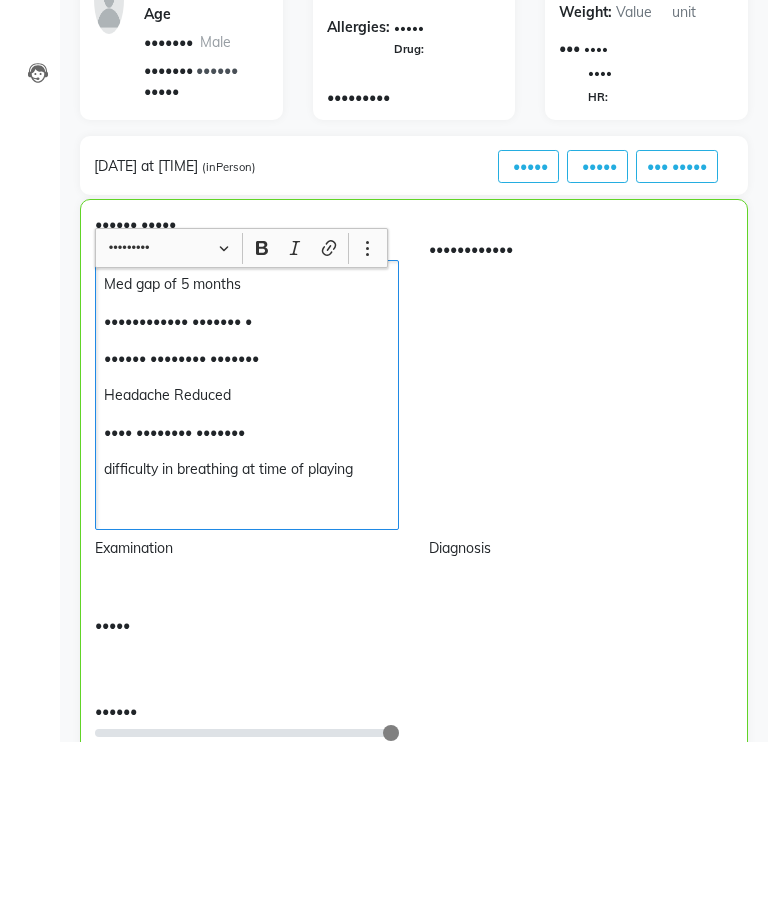 click on "•••••• •••••••• •••••••" at bounding box center [246, 537] 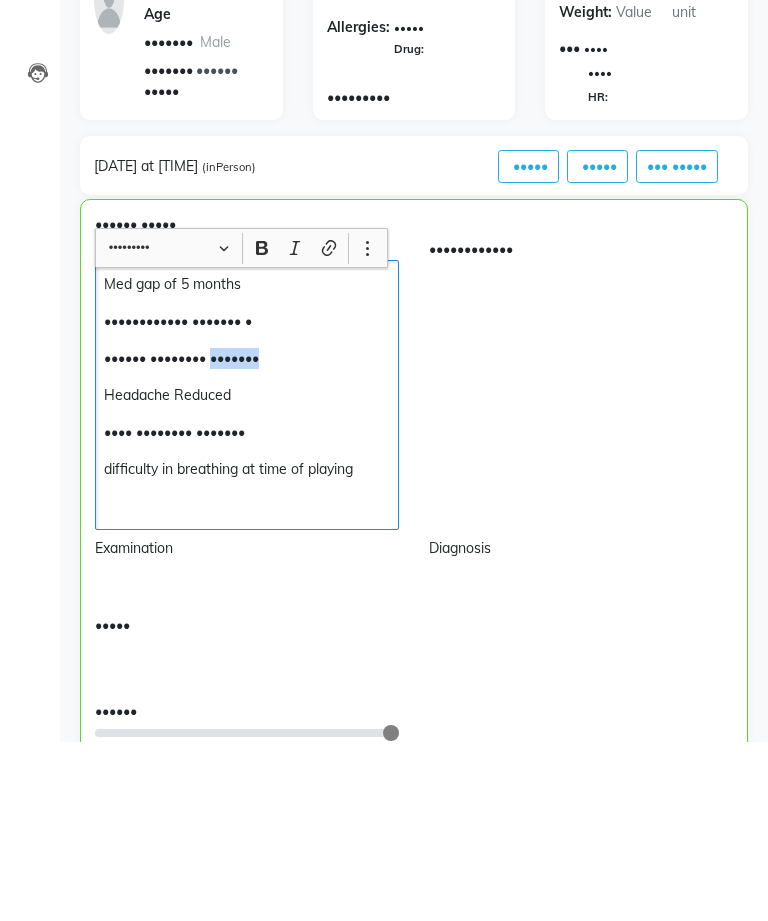 click on "••••••••••••" at bounding box center (581, 563) 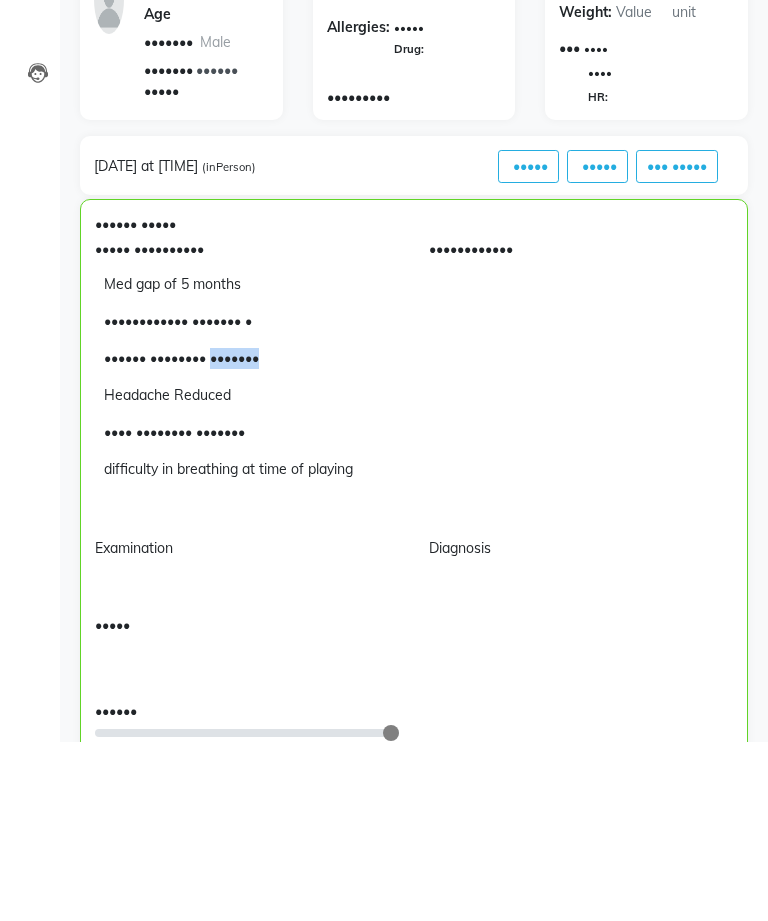 scroll, scrollTop: 272, scrollLeft: 0, axis: vertical 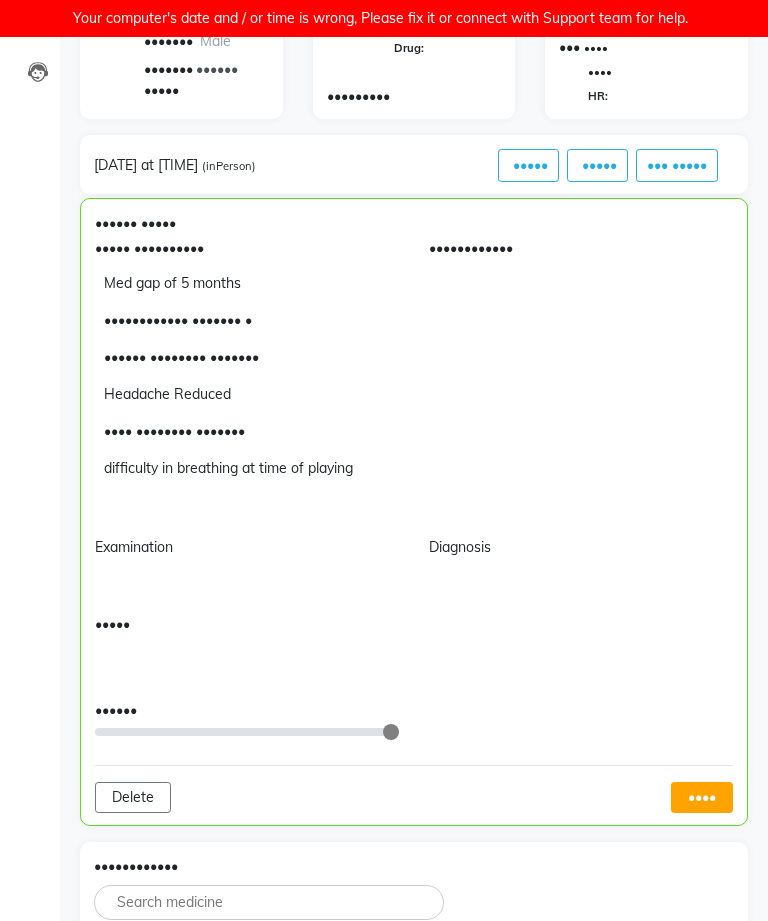 click on "•••••• •••••••• •••••••" at bounding box center (246, 357) 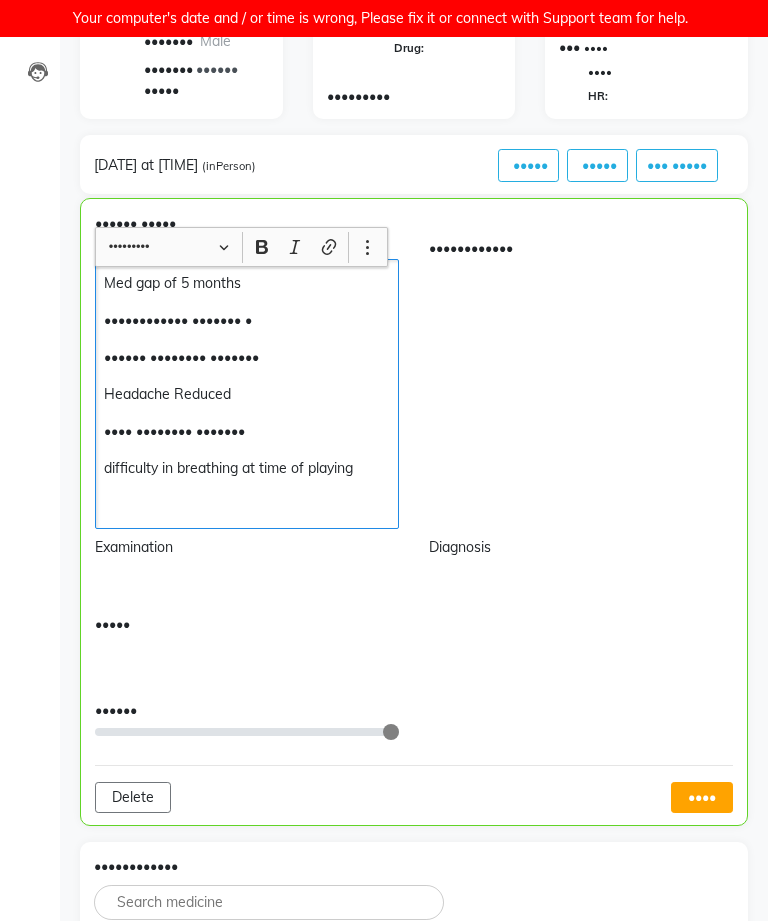 scroll, scrollTop: 271, scrollLeft: 0, axis: vertical 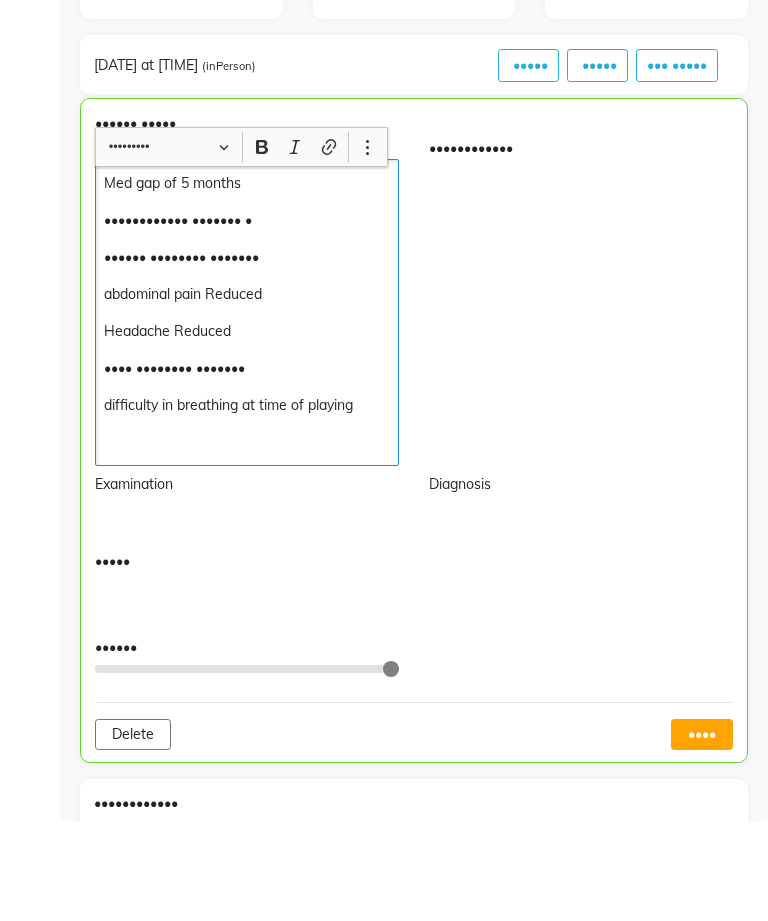 click at bounding box center (246, 543) 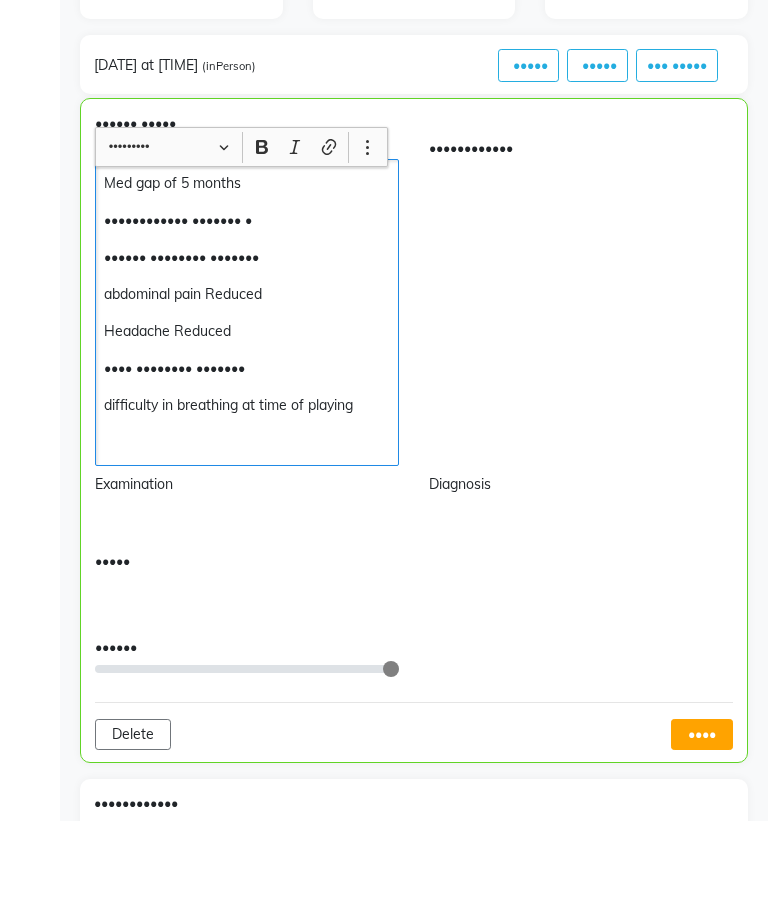 click on "difficulty in breathing at time of playing" at bounding box center (246, 506) 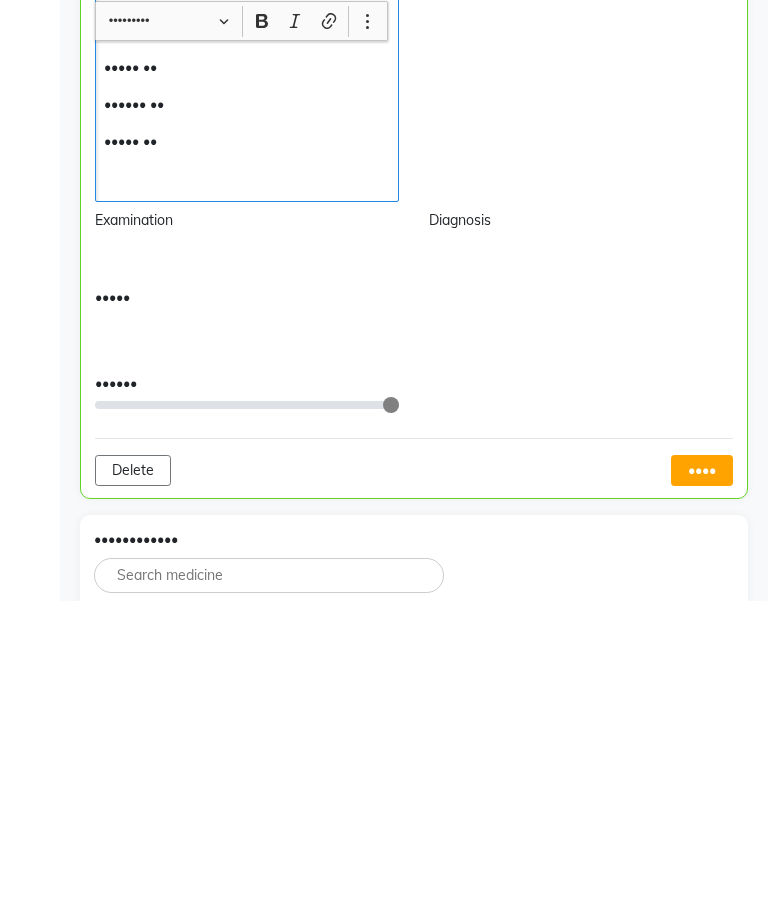click on "••••" at bounding box center [702, 790] 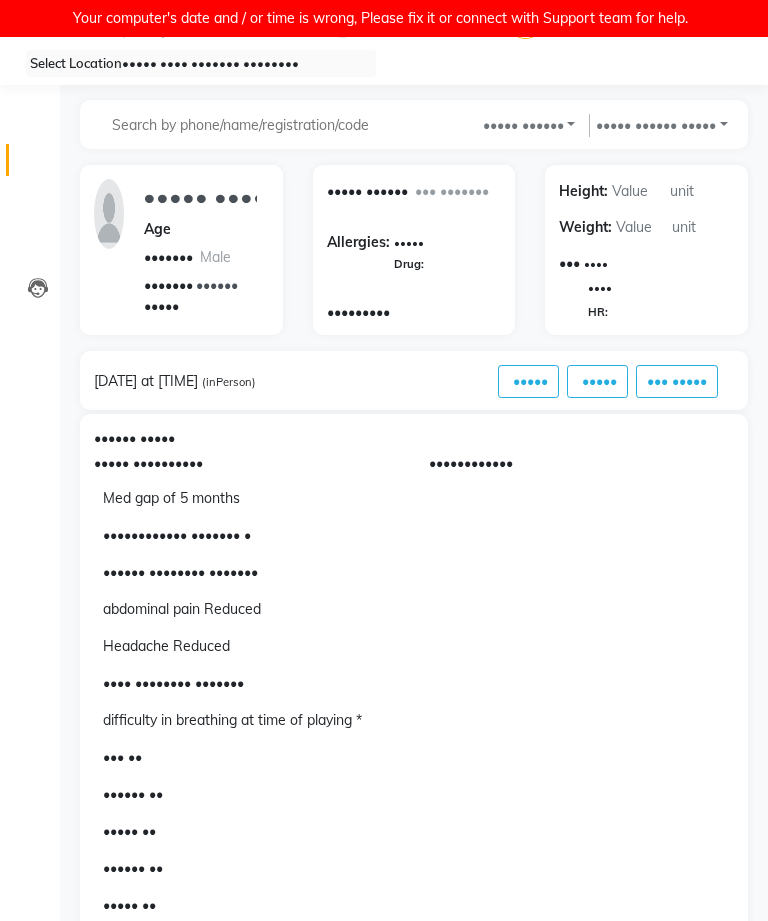 scroll, scrollTop: 63, scrollLeft: 0, axis: vertical 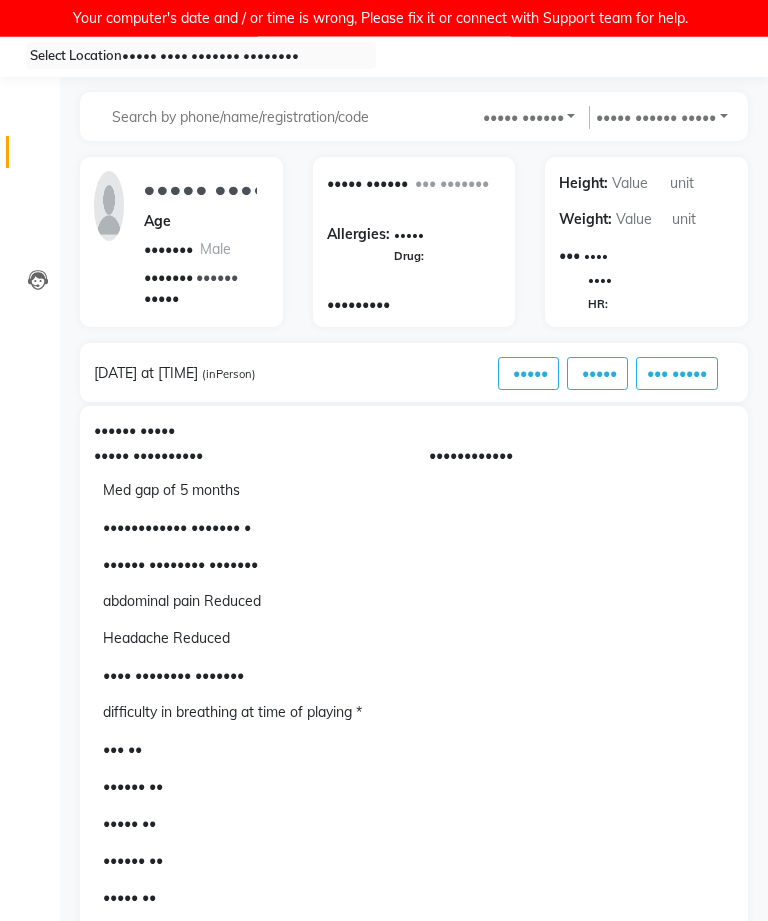 click on "Med gap of 5 months hyperacidity Reduced . Nausea vomiting Reduced abdominal pain Reduced Headache Reduced Nose blockage present difficulty in breathing at time of playing * App -N Thirst _N Urine -N Bowels _N Sleep -N" at bounding box center (246, 713) 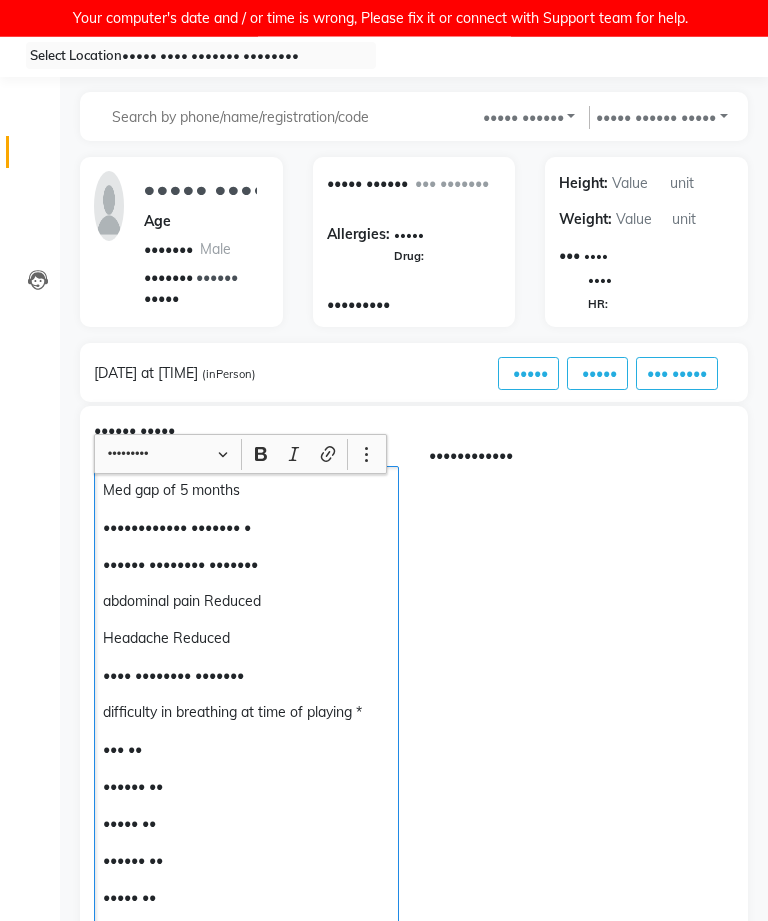 scroll, scrollTop: 132, scrollLeft: 0, axis: vertical 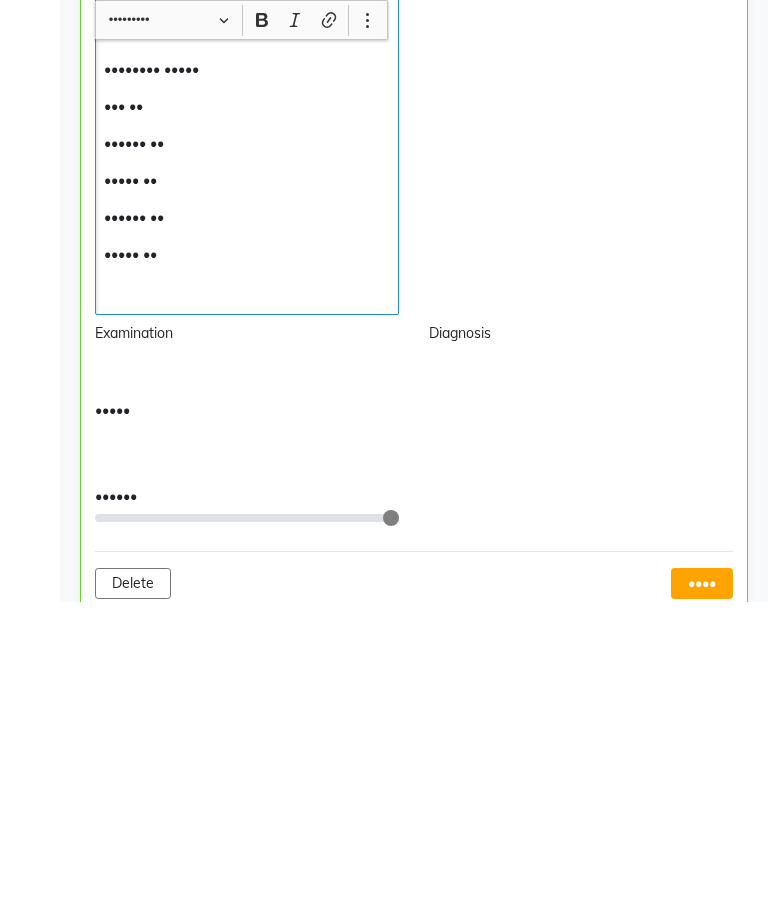 click on "••••" at bounding box center [702, 903] 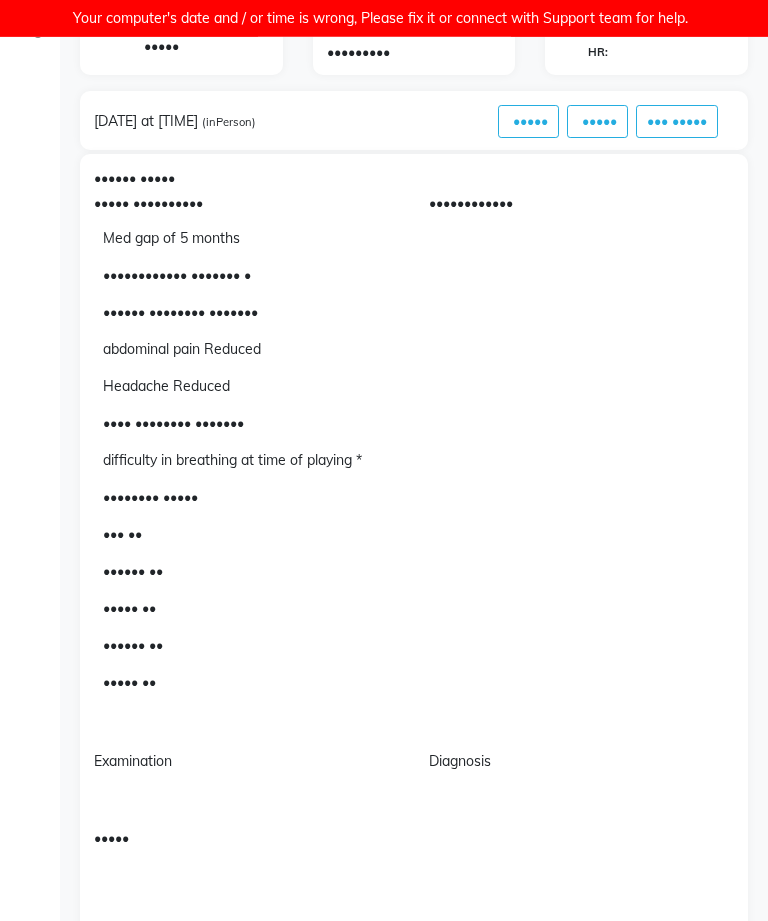 scroll, scrollTop: 324, scrollLeft: 0, axis: vertical 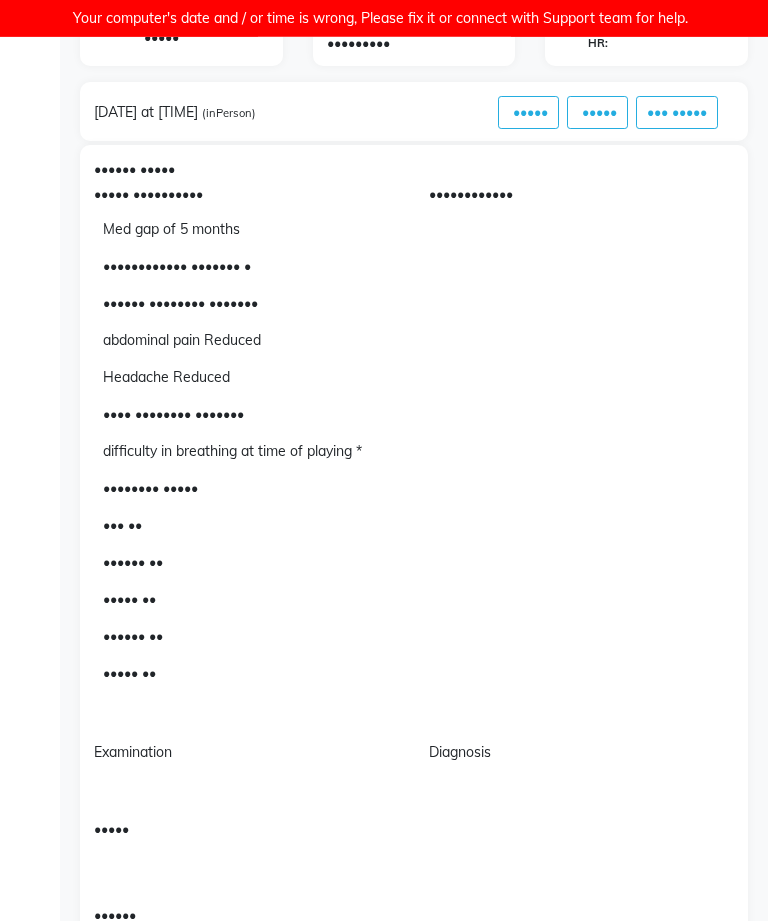 click at bounding box center (246, 711) 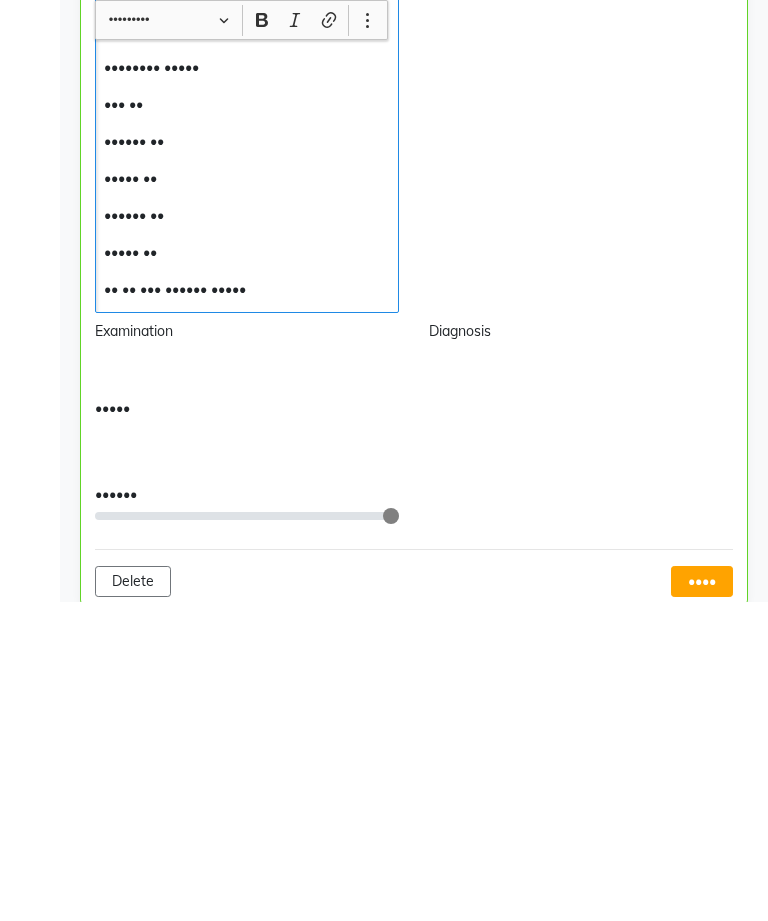 click on "••••" at bounding box center [702, 901] 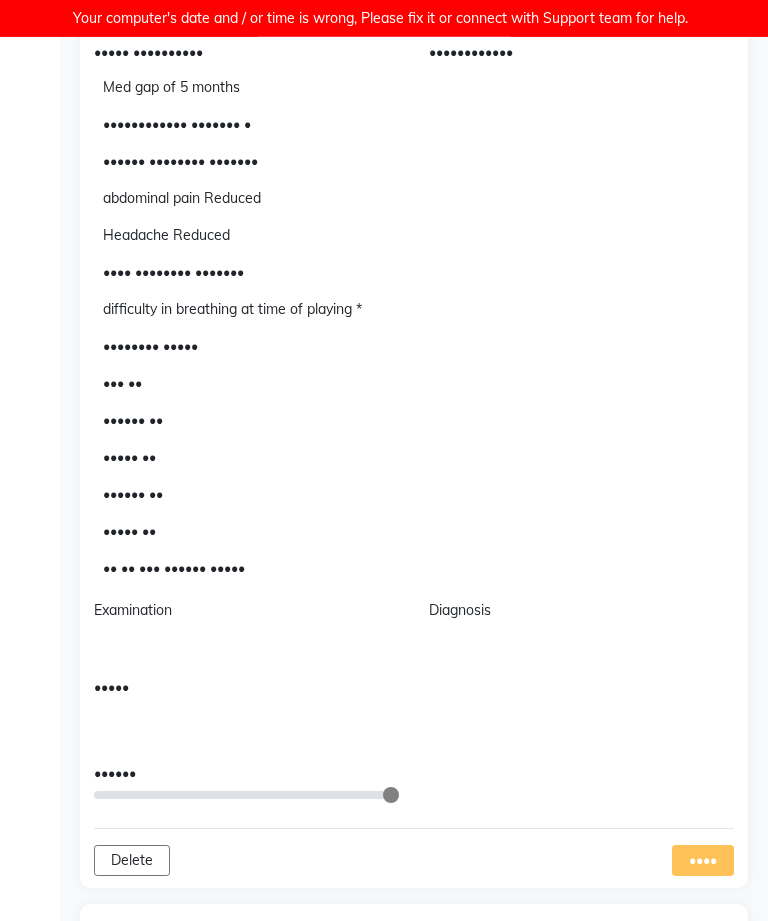 scroll, scrollTop: 467, scrollLeft: 0, axis: vertical 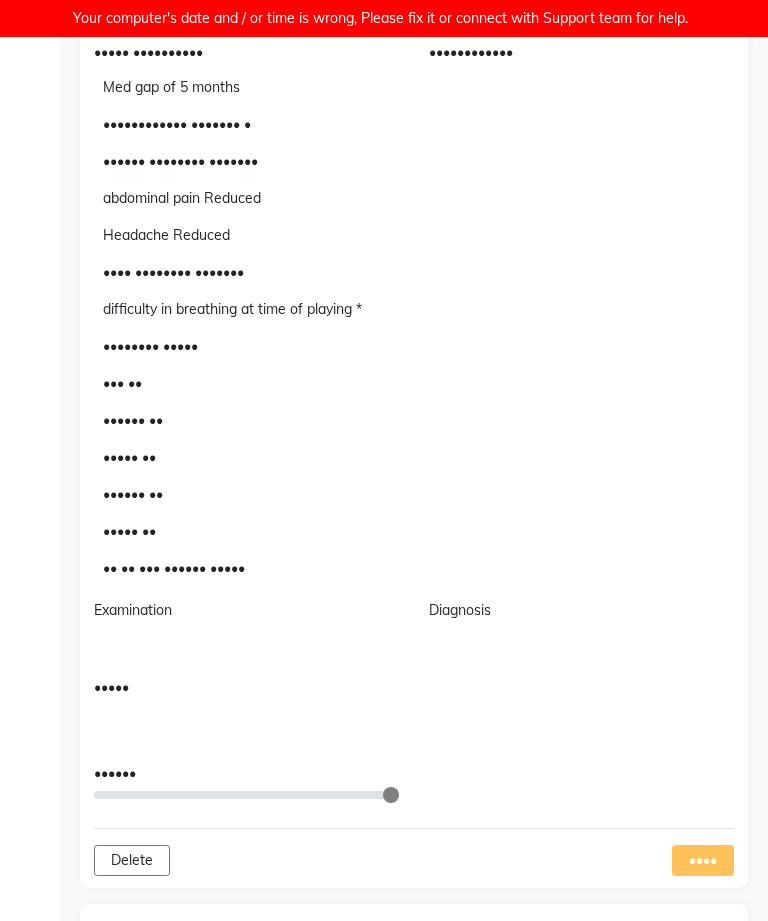 click on "•• •• ••• •••••• •••••" at bounding box center (246, 568) 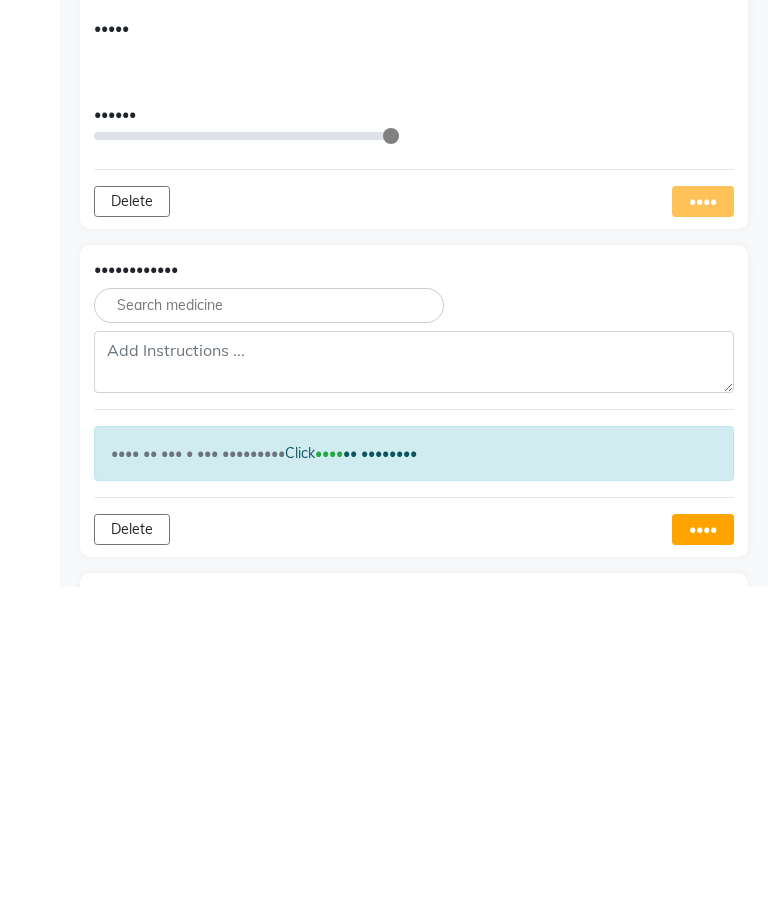 scroll, scrollTop: 790, scrollLeft: 0, axis: vertical 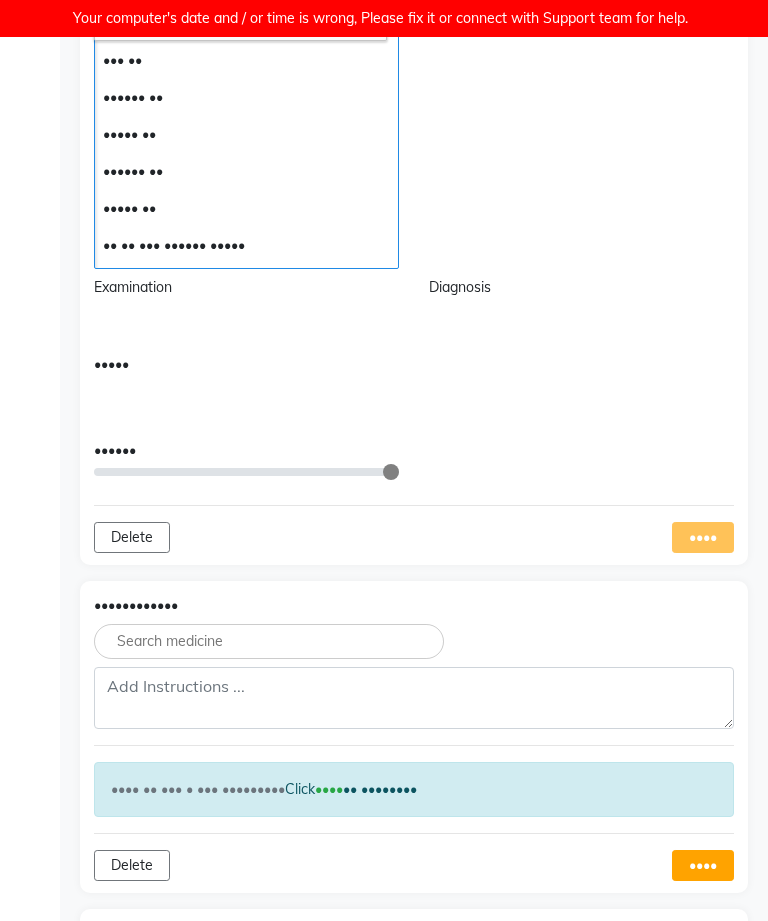 click on "Calendar  Consultation  Invoice  Patients  Leads  Completed InProgress Upcoming Dropped Tentative Check-In Confirm Bookings Segments Page Builder" at bounding box center (135, 327) 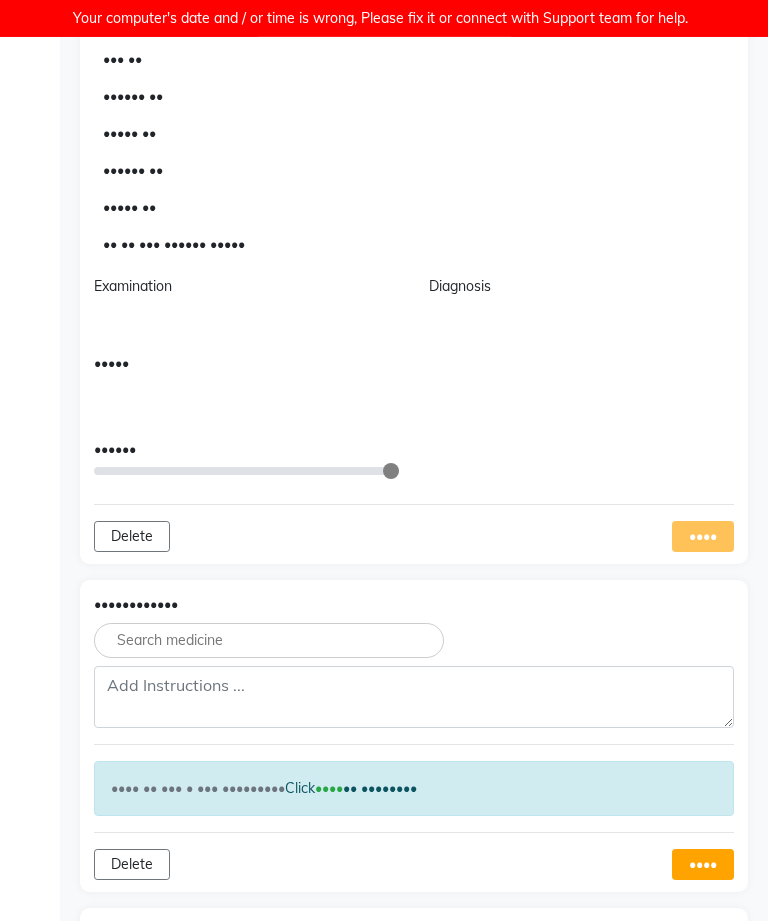 scroll, scrollTop: 791, scrollLeft: 0, axis: vertical 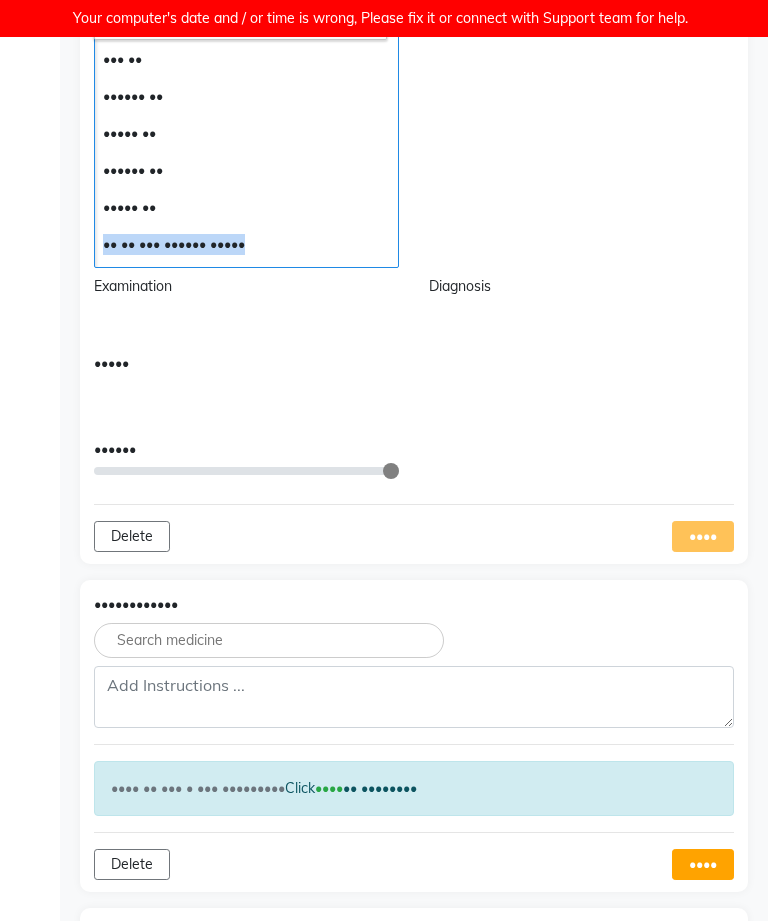 copy on "•• •• ••• •••••• •••••" 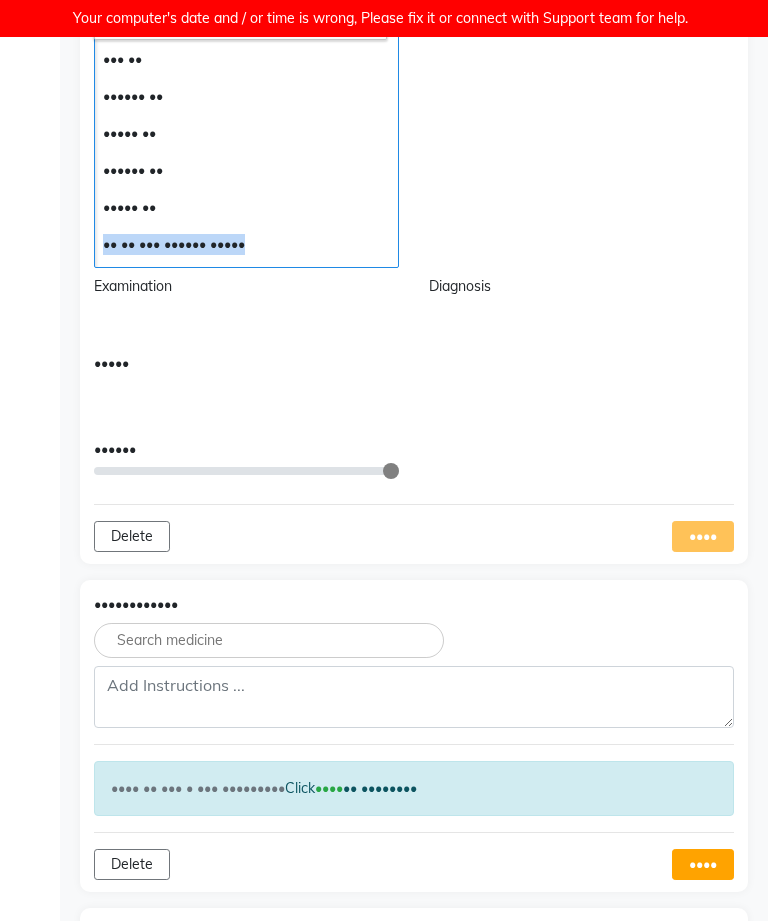 click on "••••••••••••" at bounding box center (581, -7) 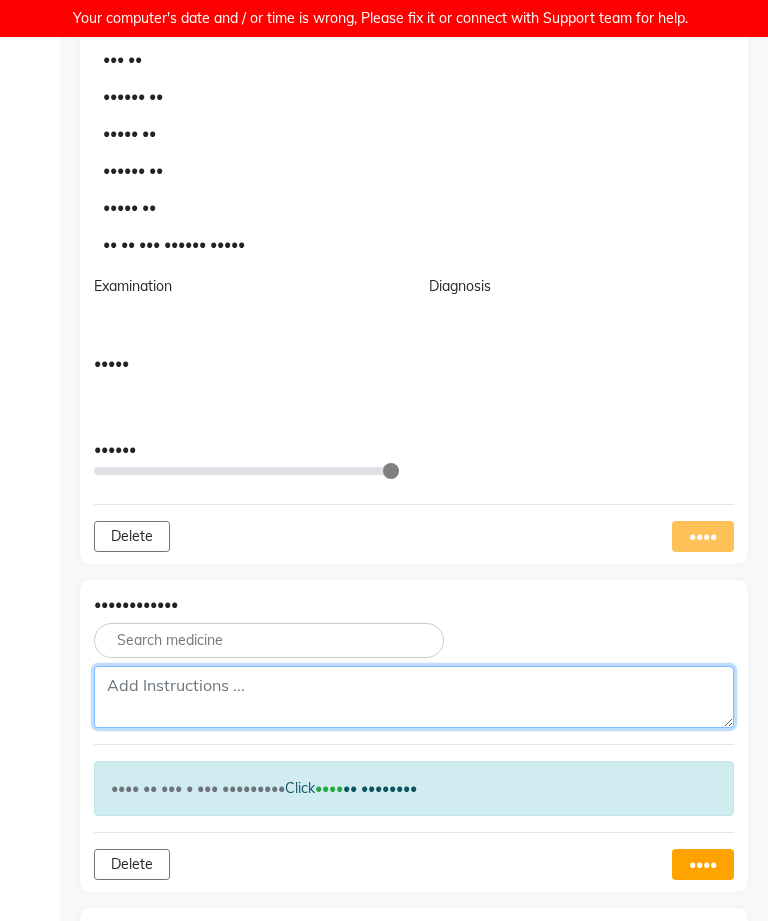 click at bounding box center (414, 697) 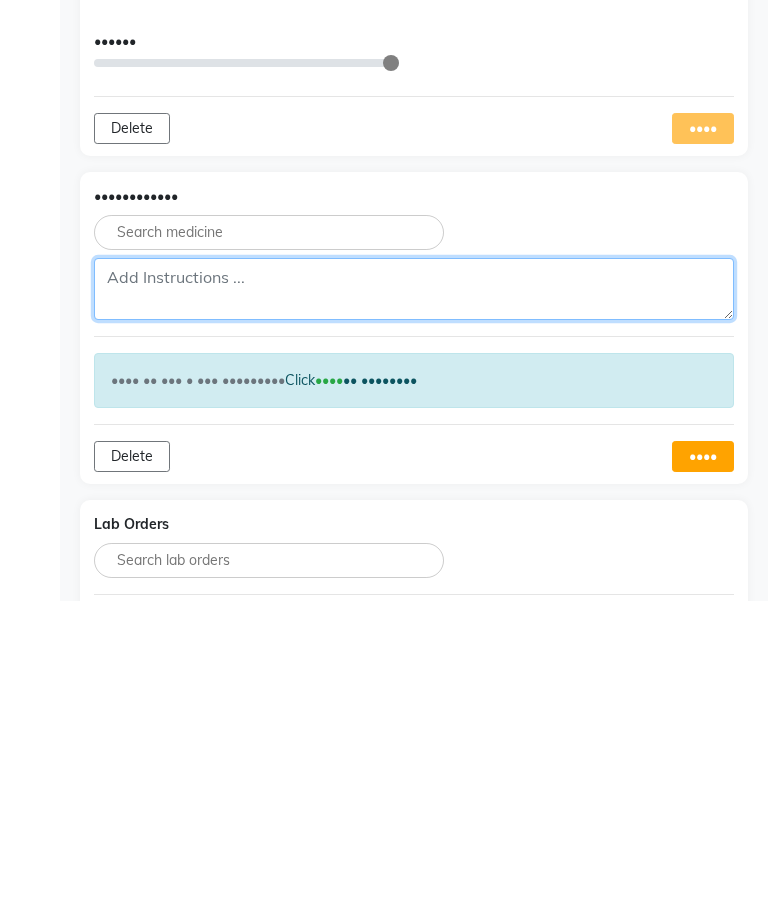 paste on "•• •• ••• •••••• •••••" 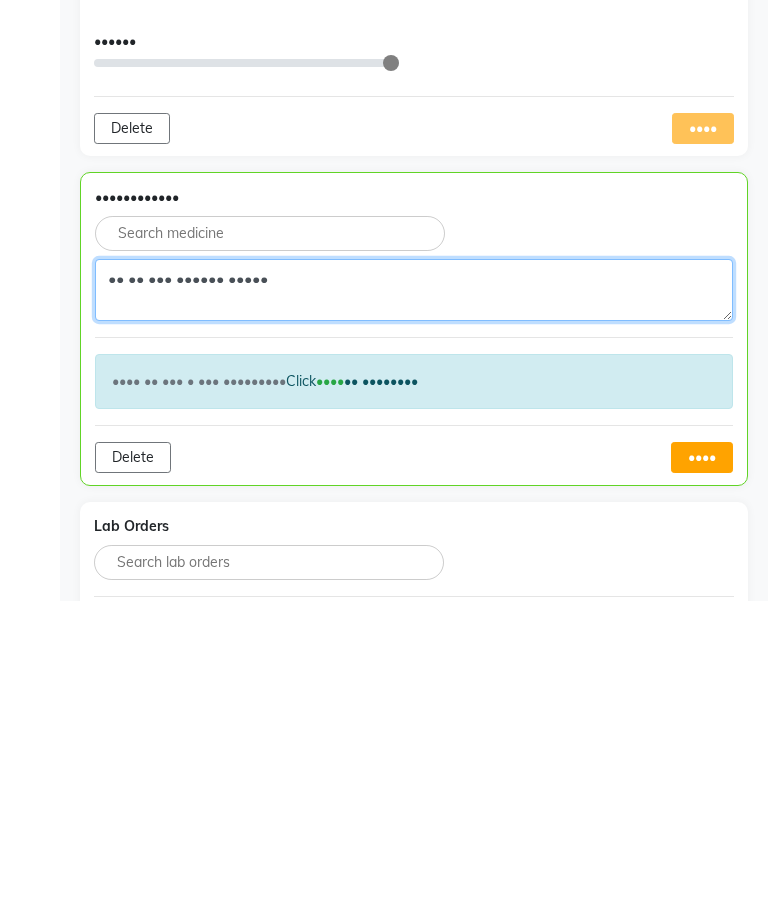 type on "•• •• ••• •••••• •••••" 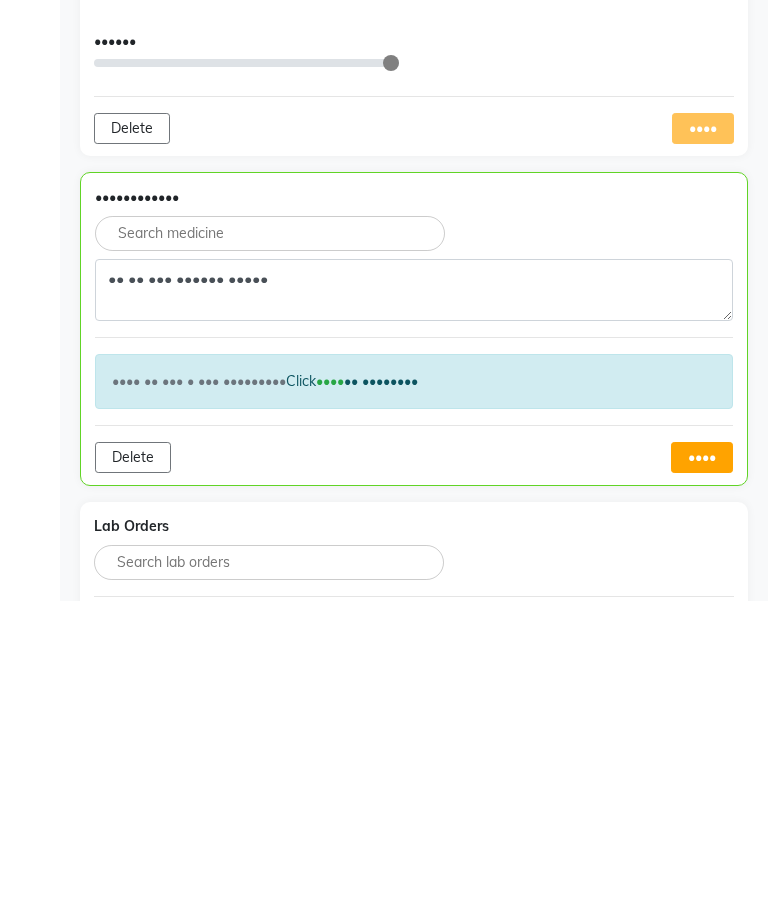 click on "••••" at bounding box center [702, 777] 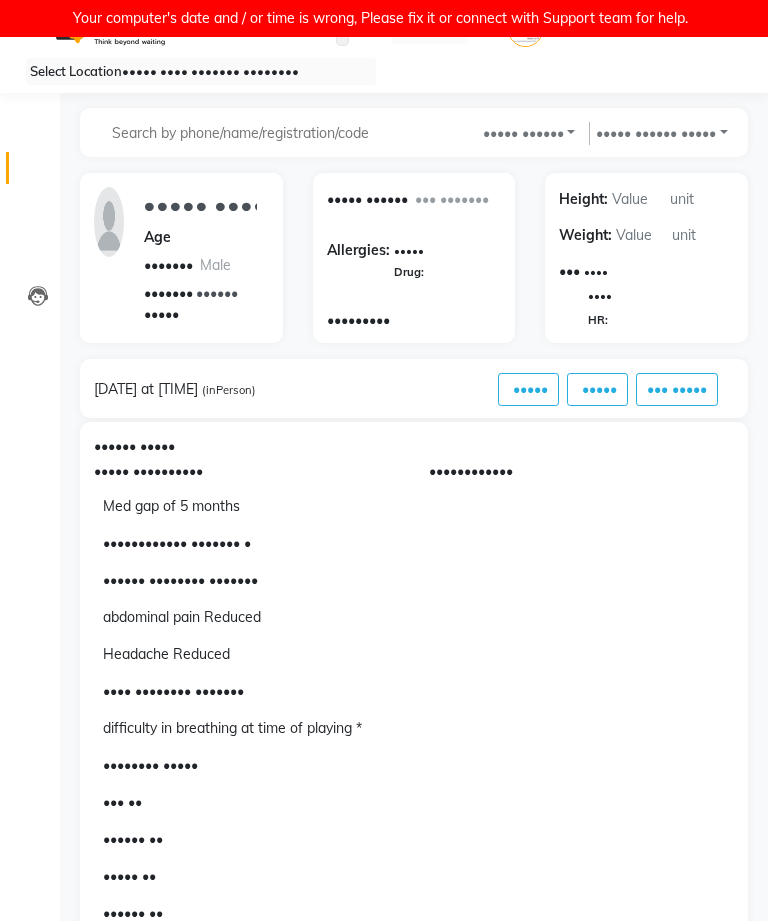 scroll, scrollTop: 0, scrollLeft: 0, axis: both 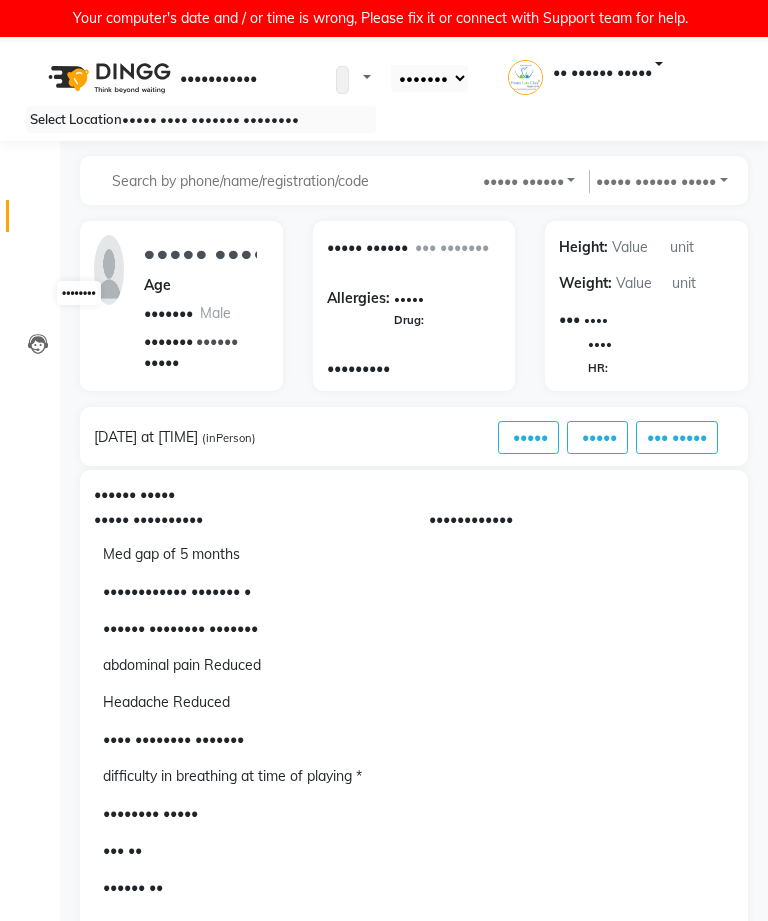 click at bounding box center (37, 306) 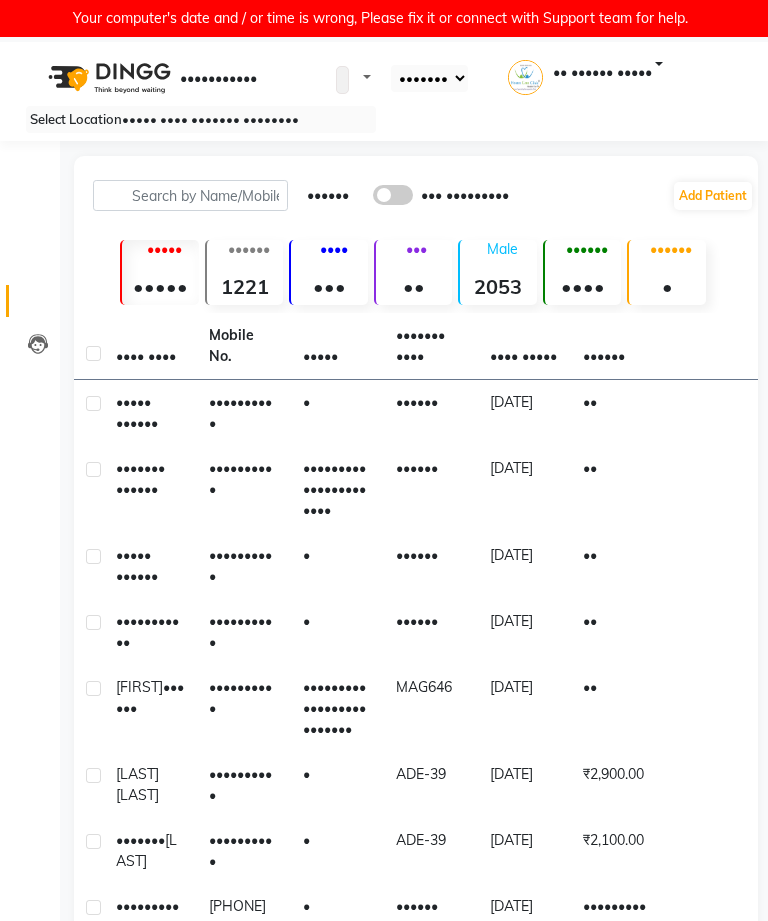 click on "••••••••••••••••••••••" at bounding box center [337, 413] 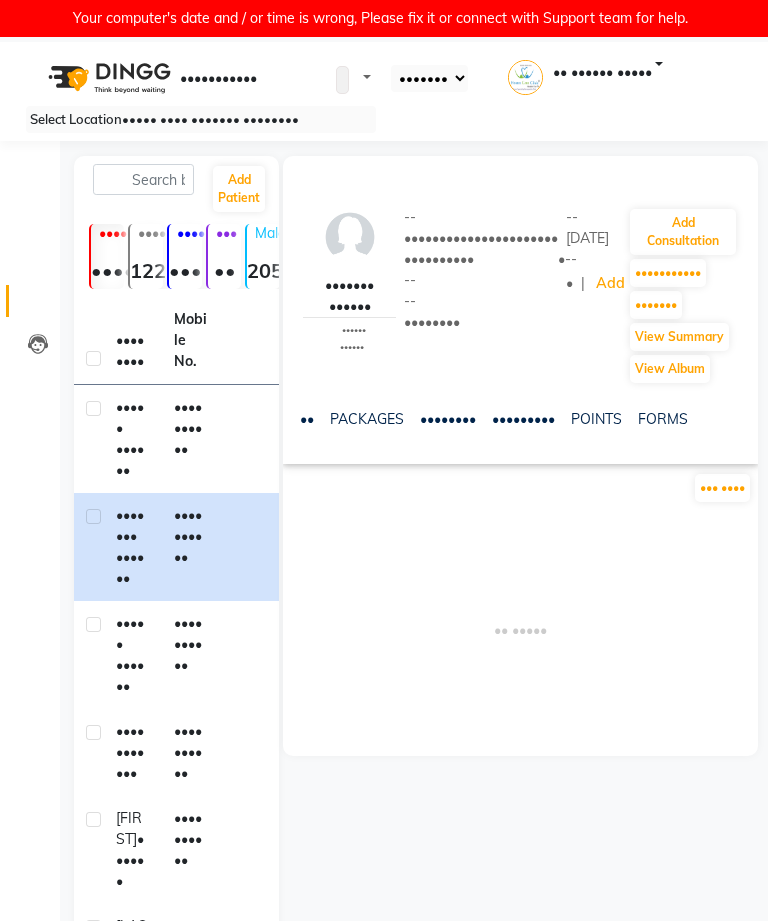click on "FORMS" at bounding box center [663, 419] 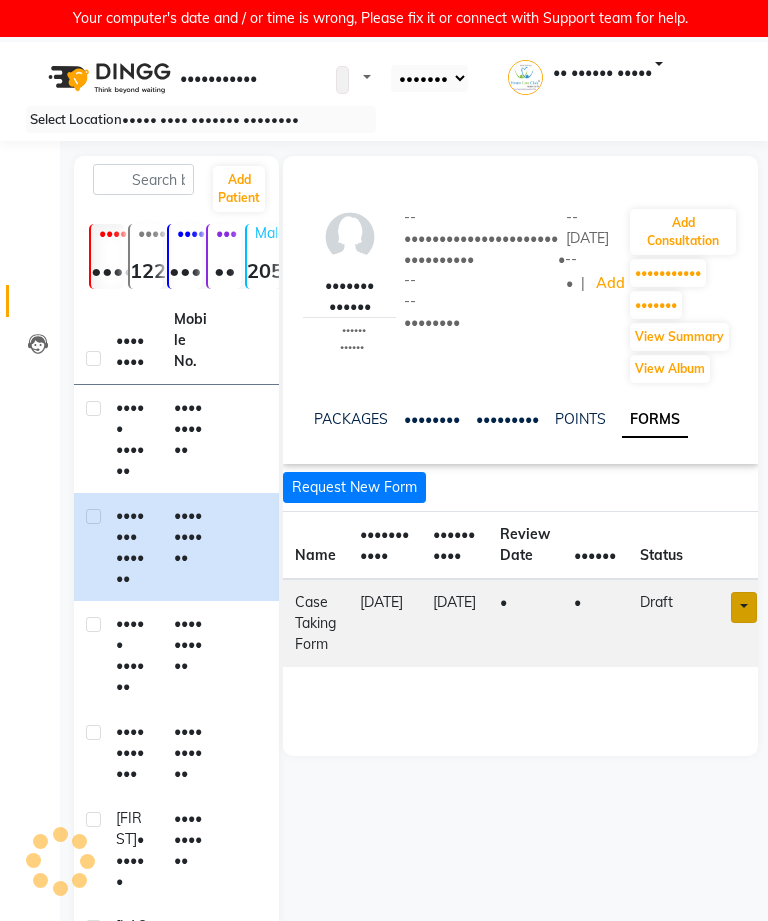 scroll, scrollTop: 0, scrollLeft: 294, axis: horizontal 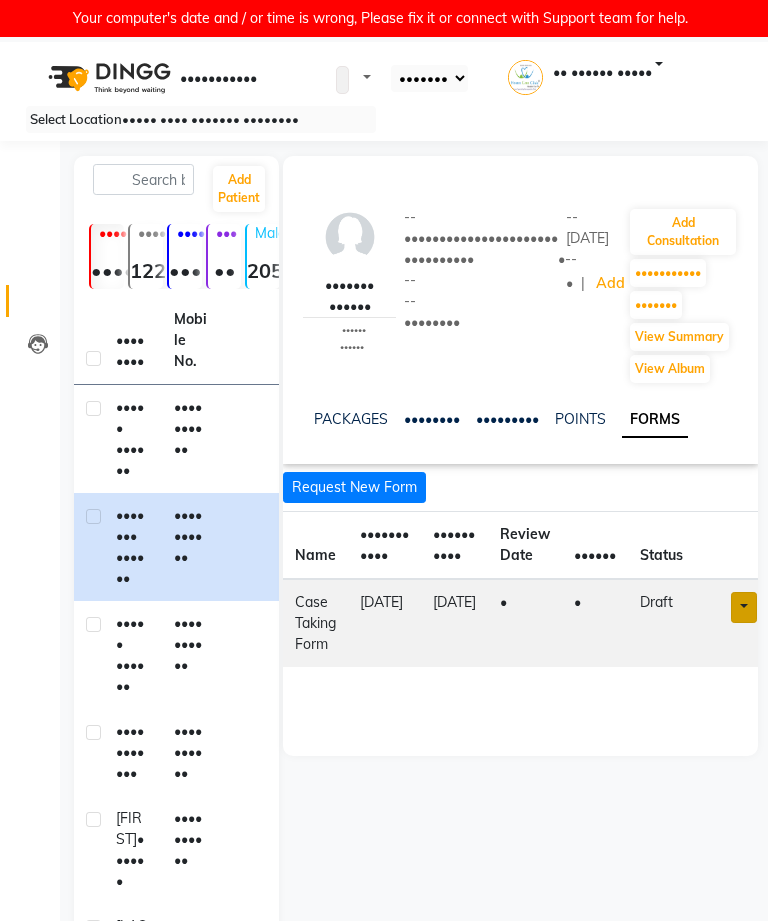 click at bounding box center (744, 607) 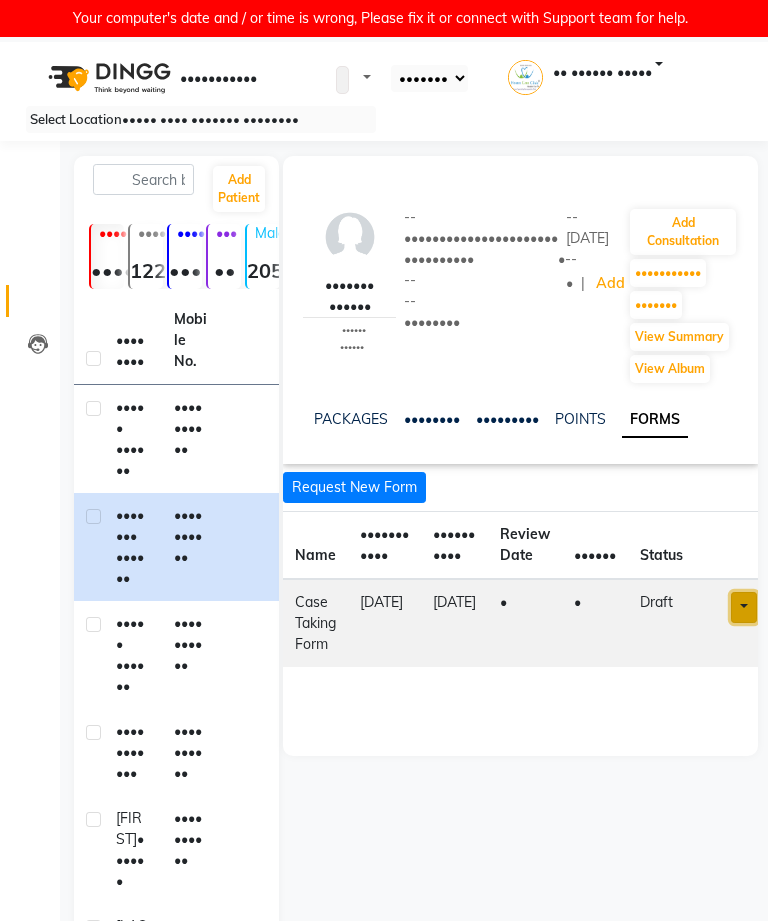scroll, scrollTop: 0, scrollLeft: 17, axis: horizontal 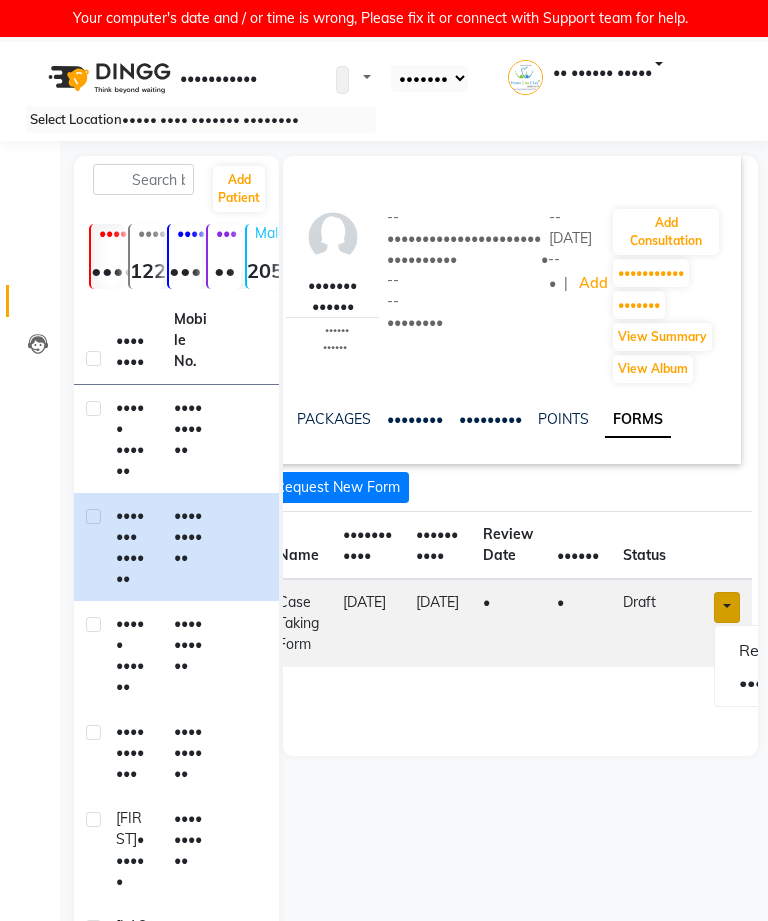 click on "Re-send Open in staff mode" at bounding box center [727, 623] 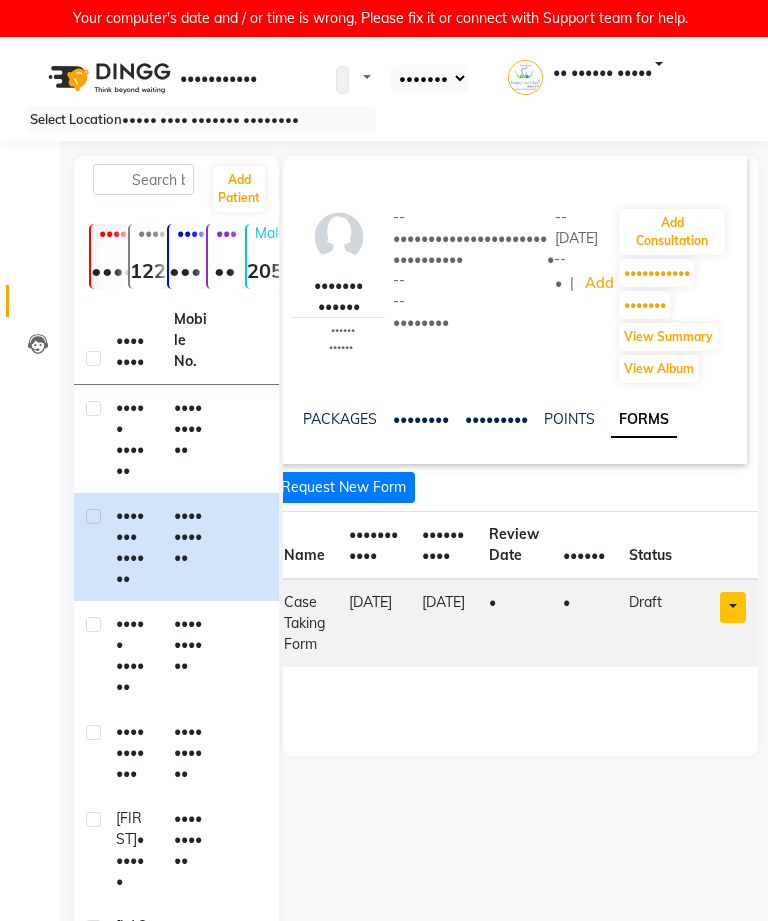 click at bounding box center (733, 607) 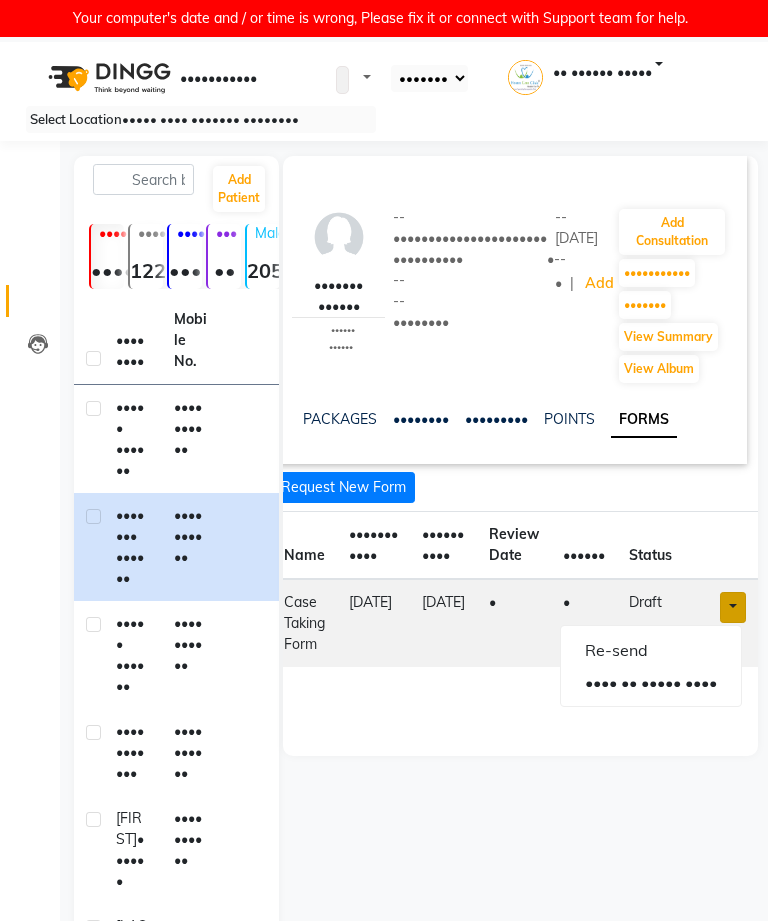 click on "•••• •• ••••• ••••" at bounding box center (651, 682) 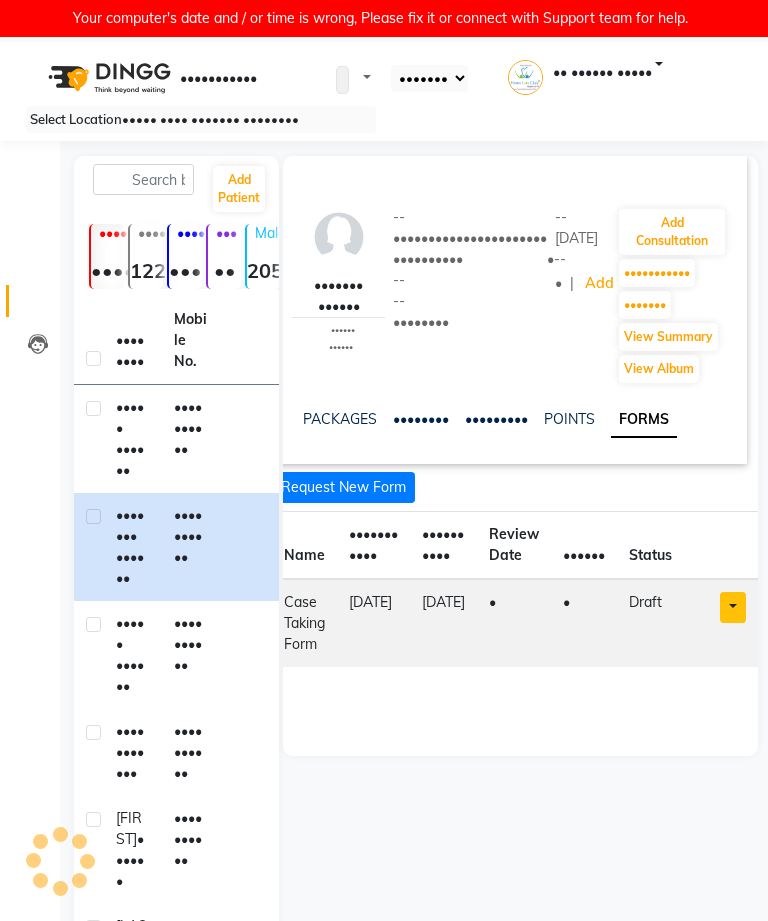 scroll, scrollTop: 0, scrollLeft: 294, axis: horizontal 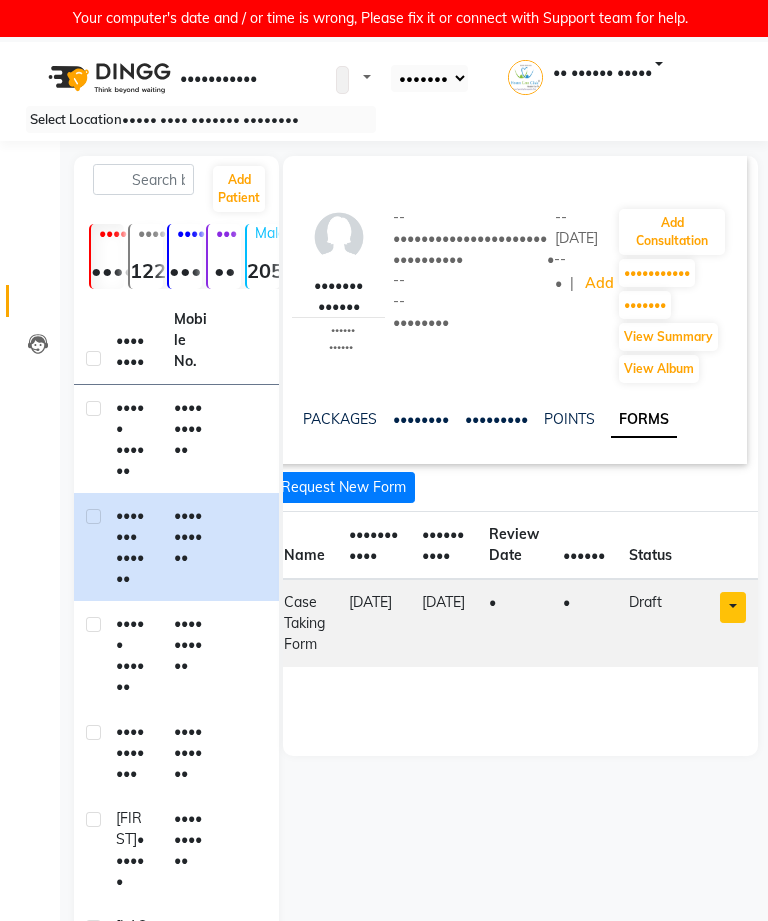 click on "Add Consultation" at bounding box center [672, 232] 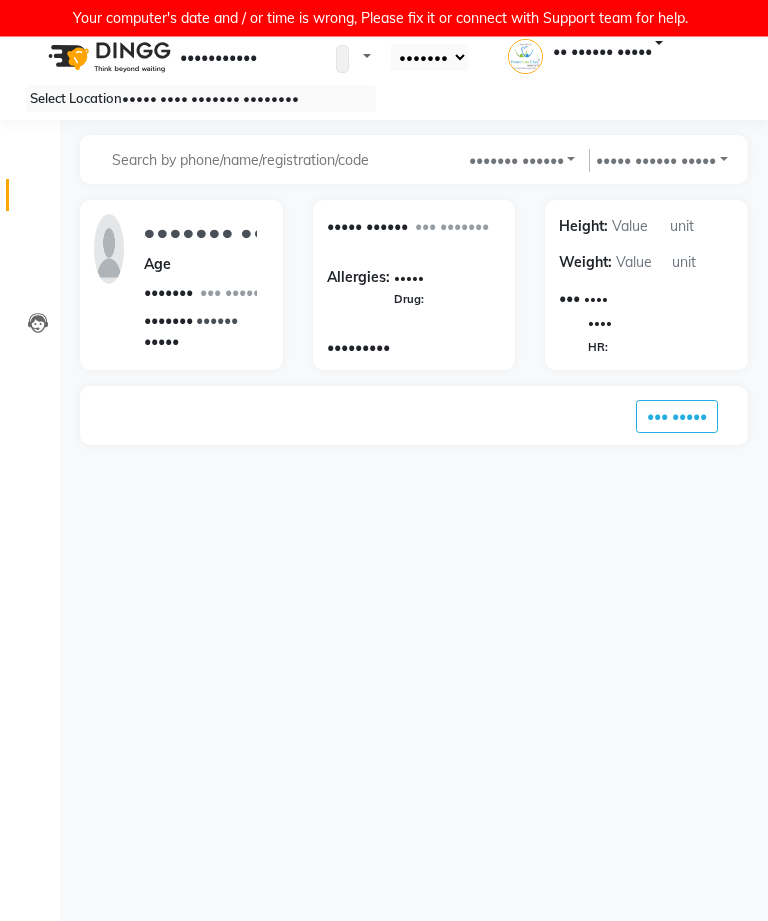 scroll, scrollTop: 0, scrollLeft: 0, axis: both 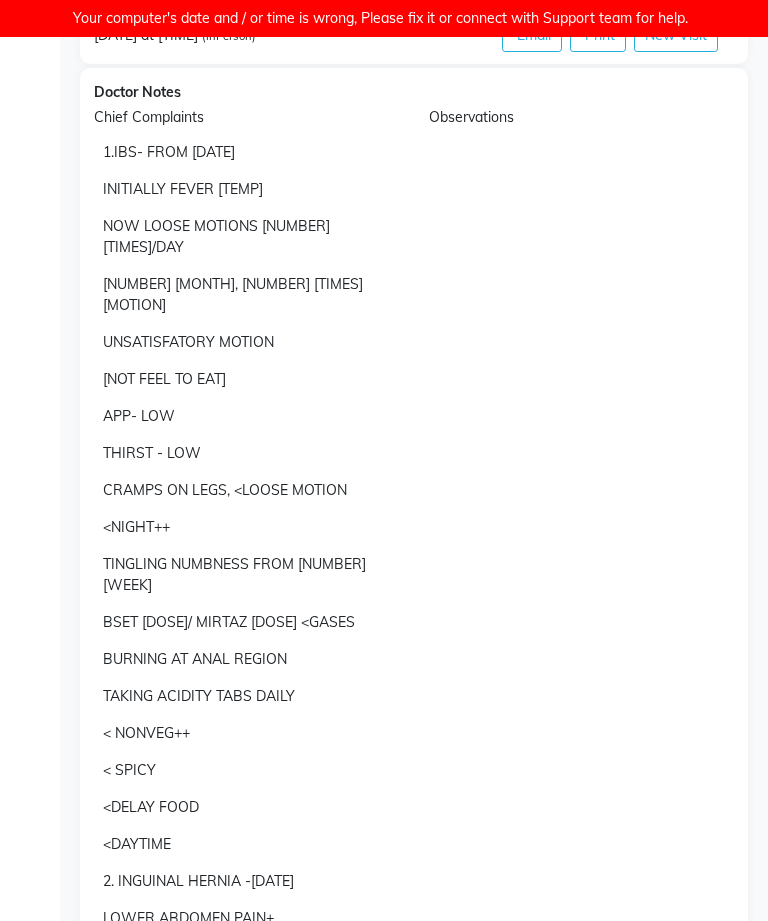 click on "NOW LOOSE MOTIONS [NUMBER] [TIMES]/DAY" at bounding box center (246, 237) 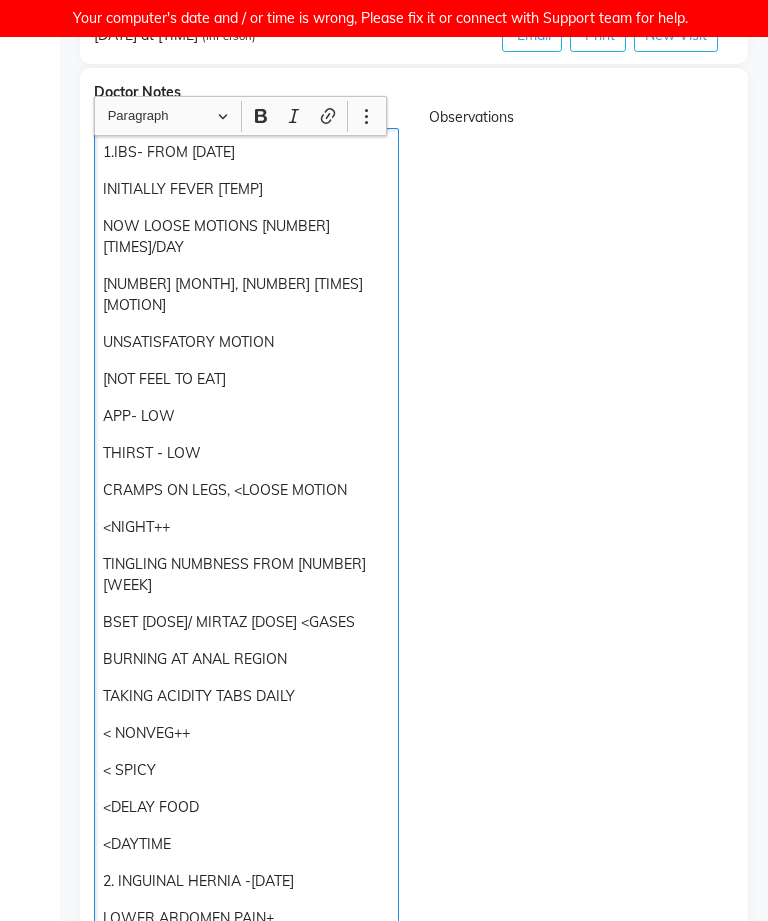 click on "NOW LOOSE MOTIONS [NUMBER] [TIMES]/DAY" at bounding box center [246, 237] 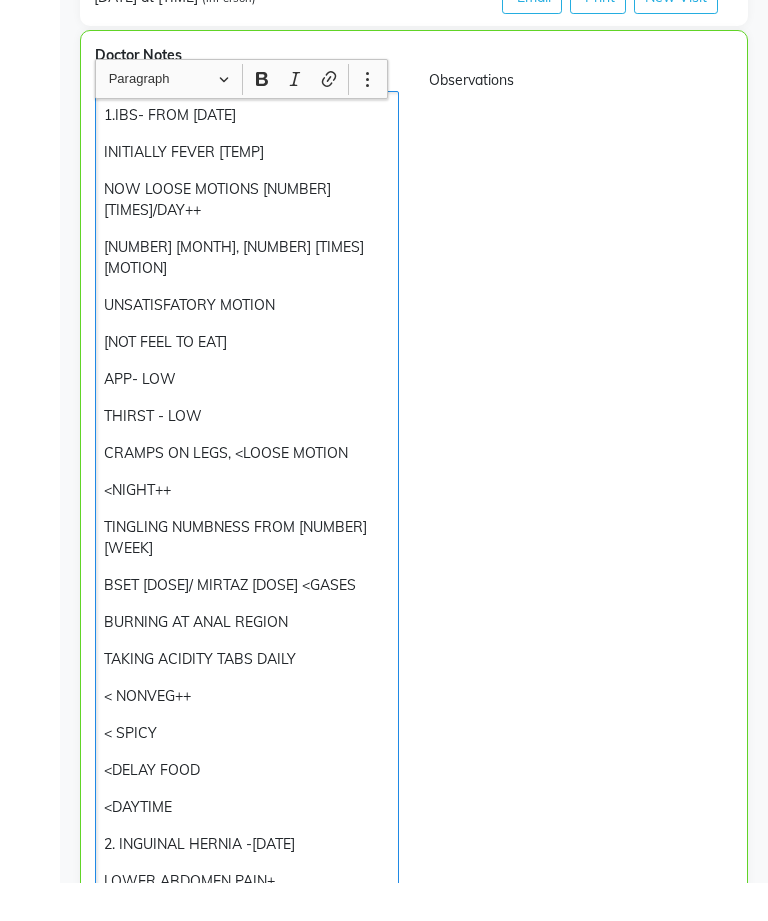 scroll, scrollTop: 394, scrollLeft: 0, axis: vertical 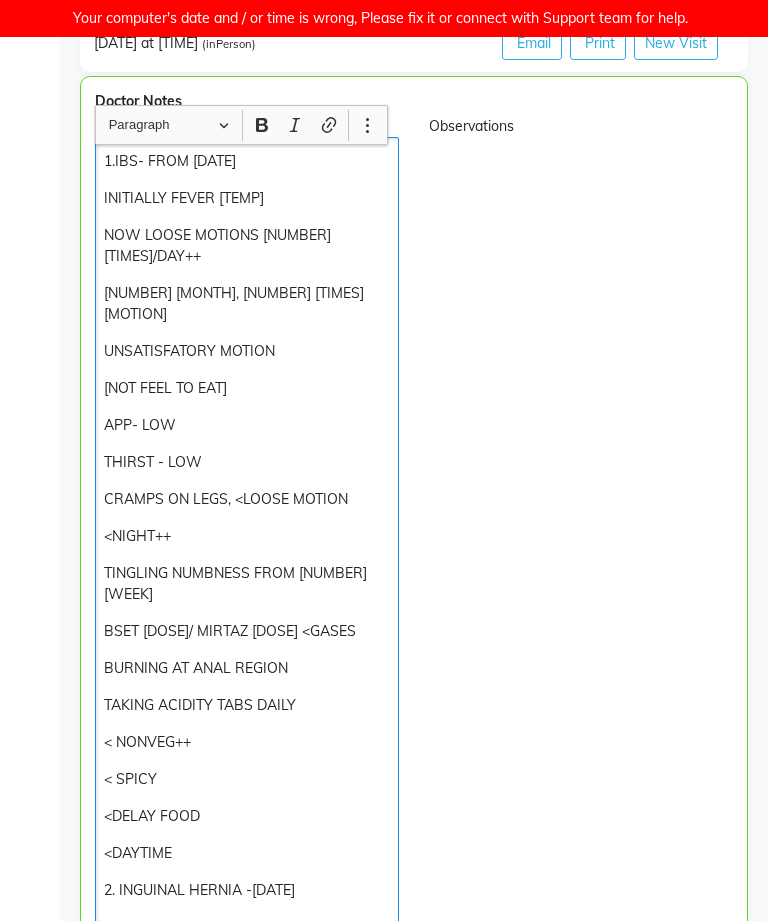 click on "UNSATISFATORY MOTION" at bounding box center (246, 351) 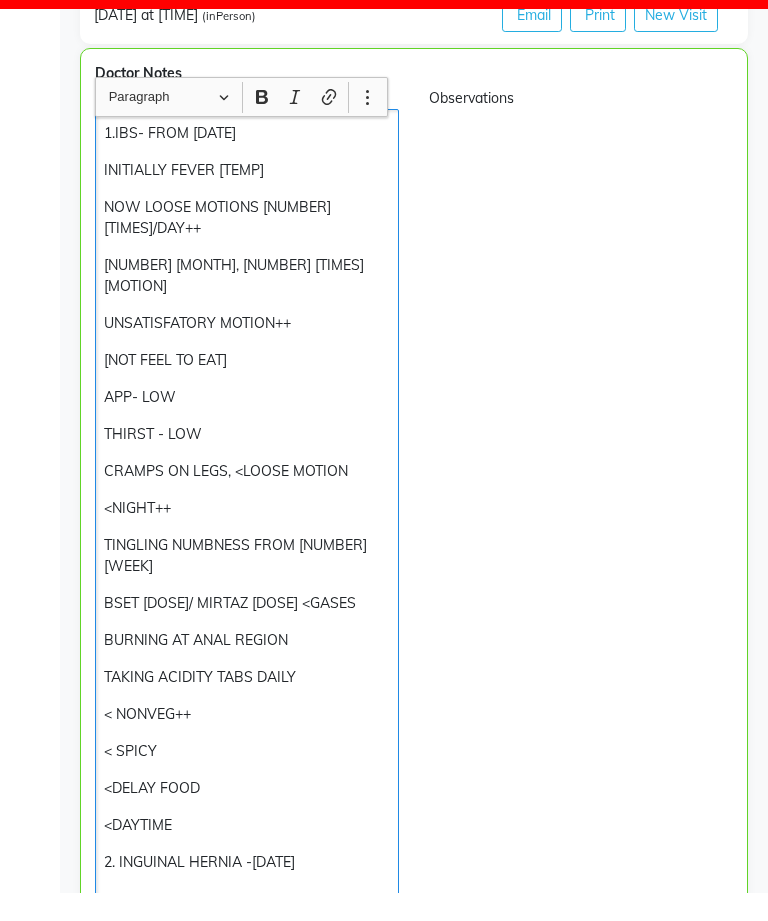 click on "[NOT FEEL TO EAT]" at bounding box center [246, 388] 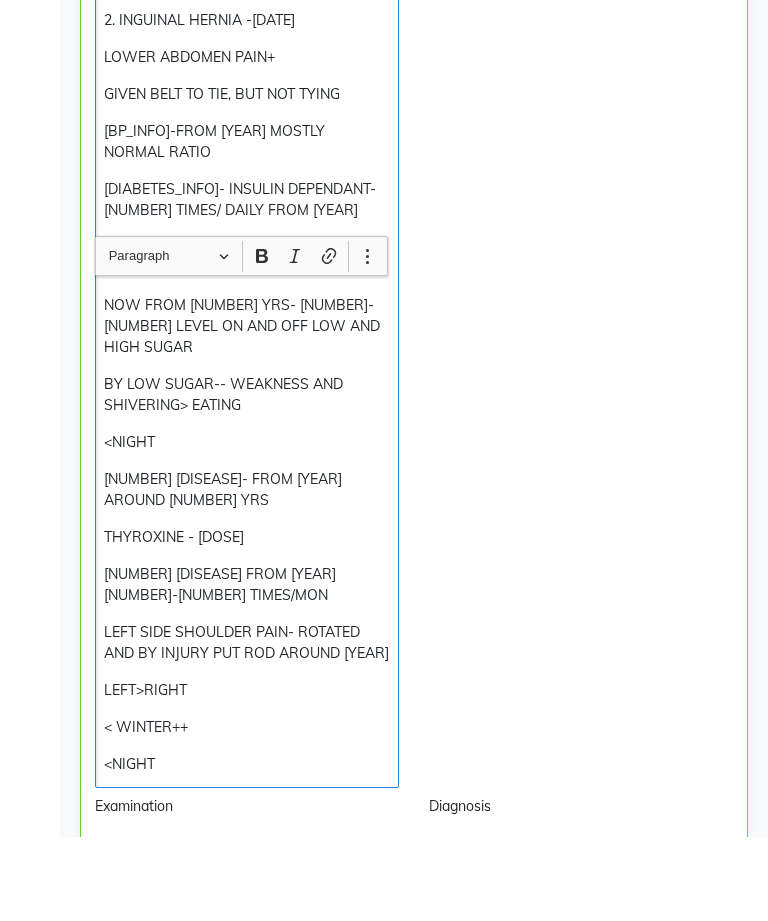 scroll, scrollTop: 1180, scrollLeft: 0, axis: vertical 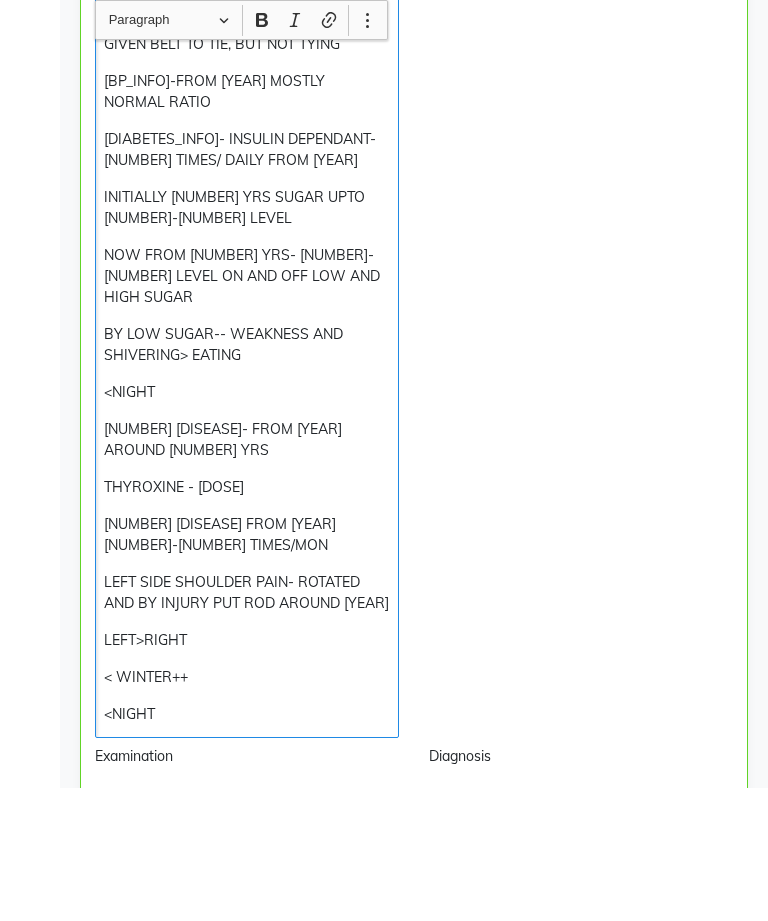 click on "Observations" at bounding box center (581, 101) 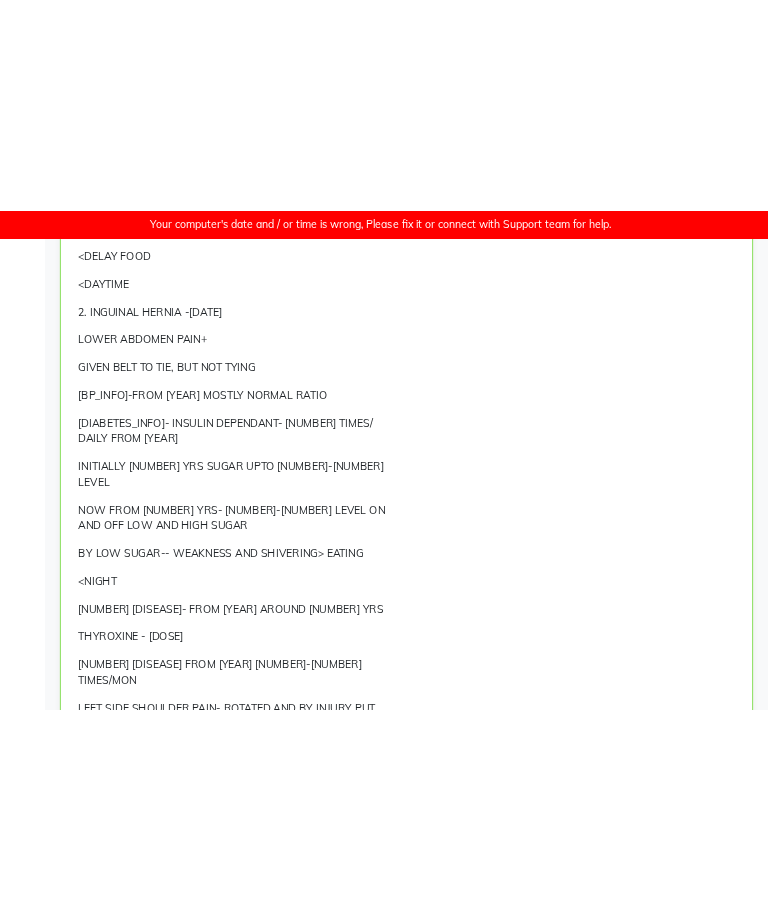 scroll, scrollTop: 1002, scrollLeft: 0, axis: vertical 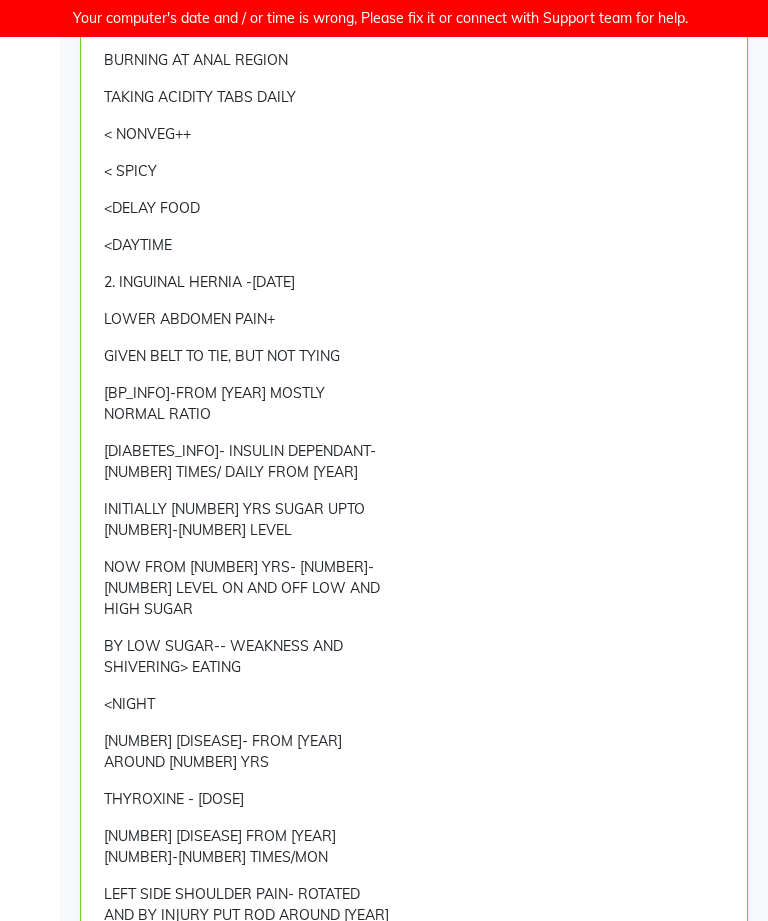 click on "Calendar Consultation Invoice Patients Leads Completed InProgress Upcoming Dropped Tentative Check-In Confirm Bookings Segments Page Builder" at bounding box center (135, 612) 